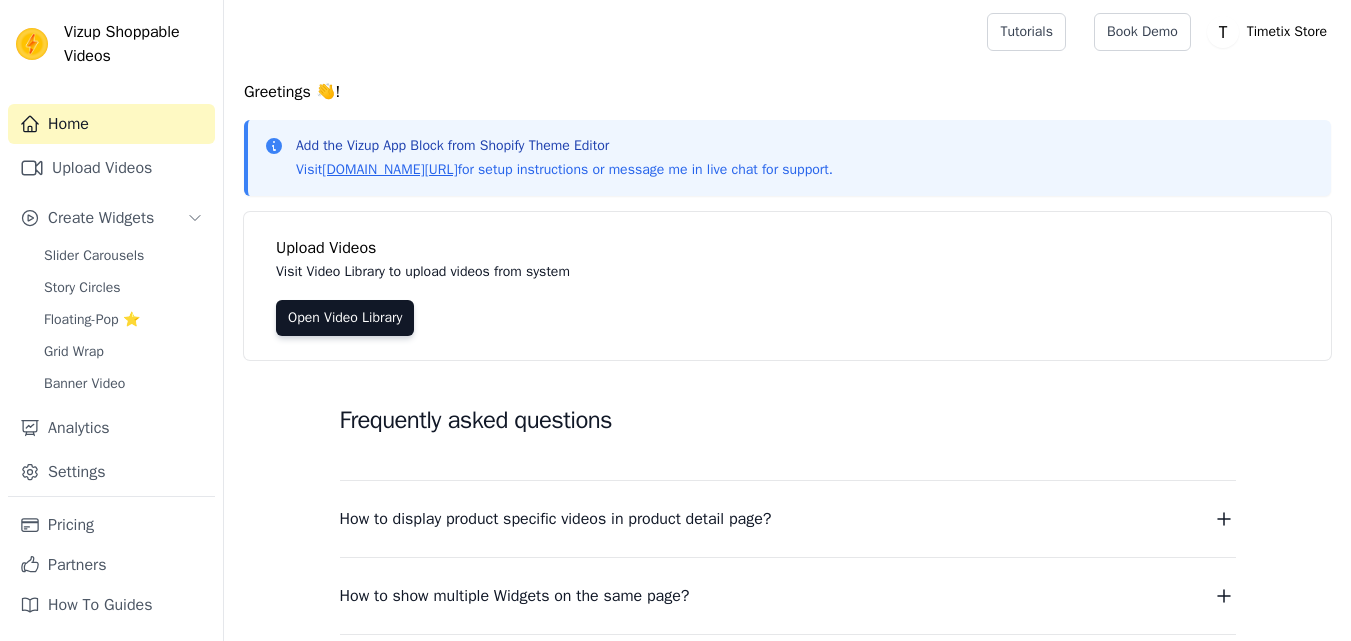 scroll, scrollTop: 0, scrollLeft: 0, axis: both 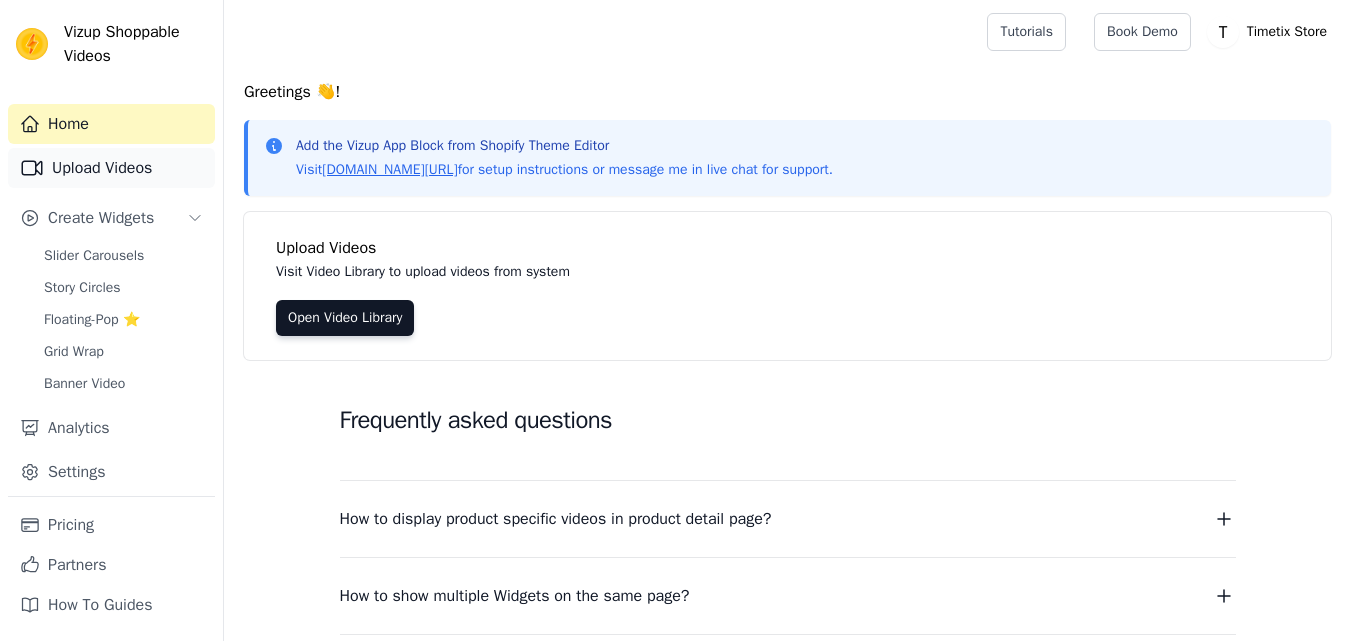 click on "Upload Videos" at bounding box center (111, 168) 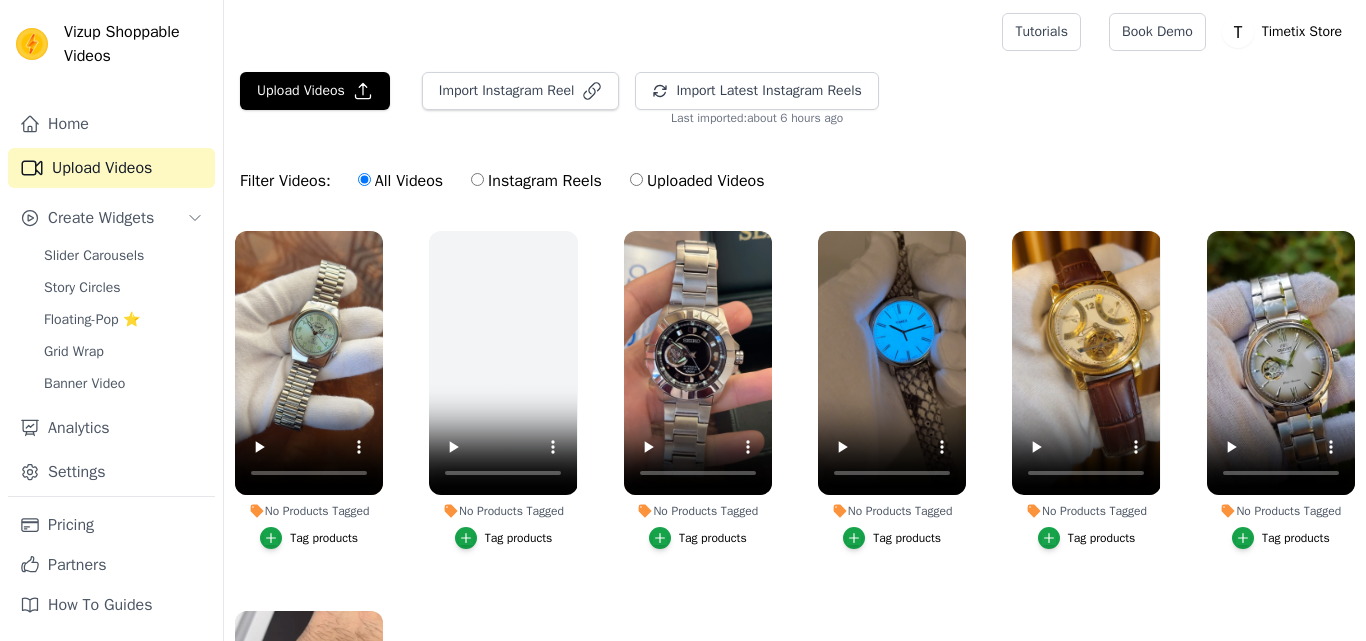 scroll, scrollTop: 0, scrollLeft: 0, axis: both 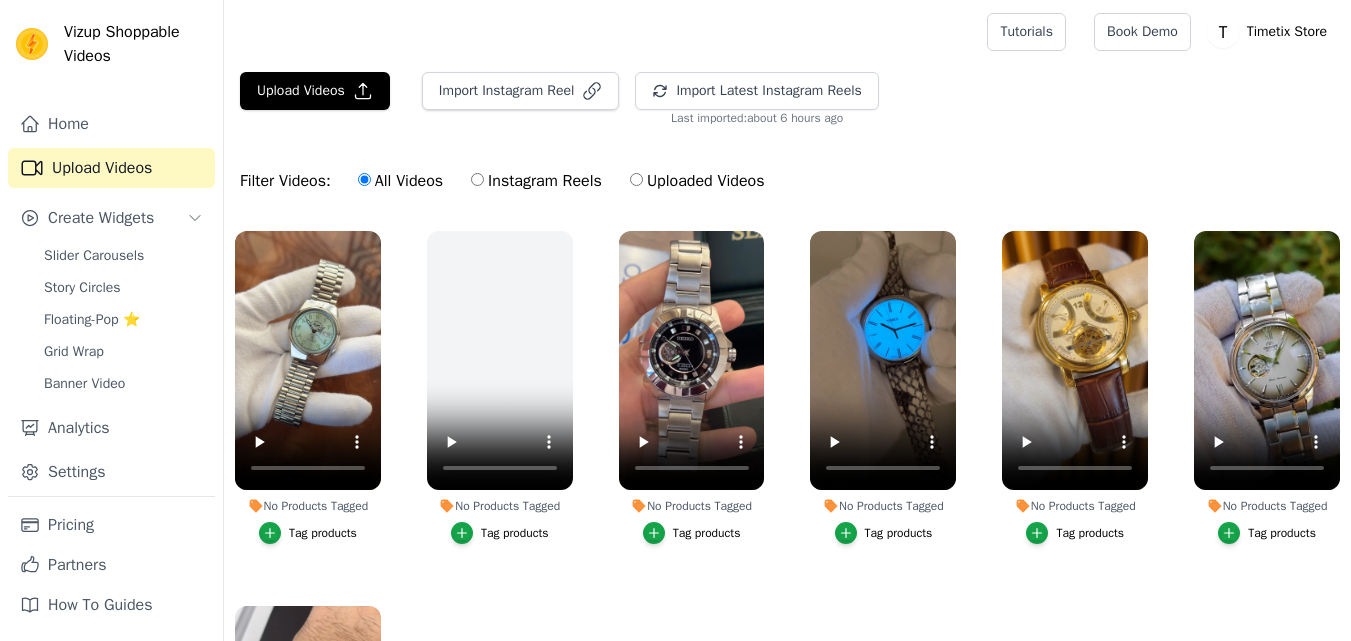 click on "Filter Videos:
All Videos
Instagram Reels
Uploaded Videos" at bounding box center (787, 181) 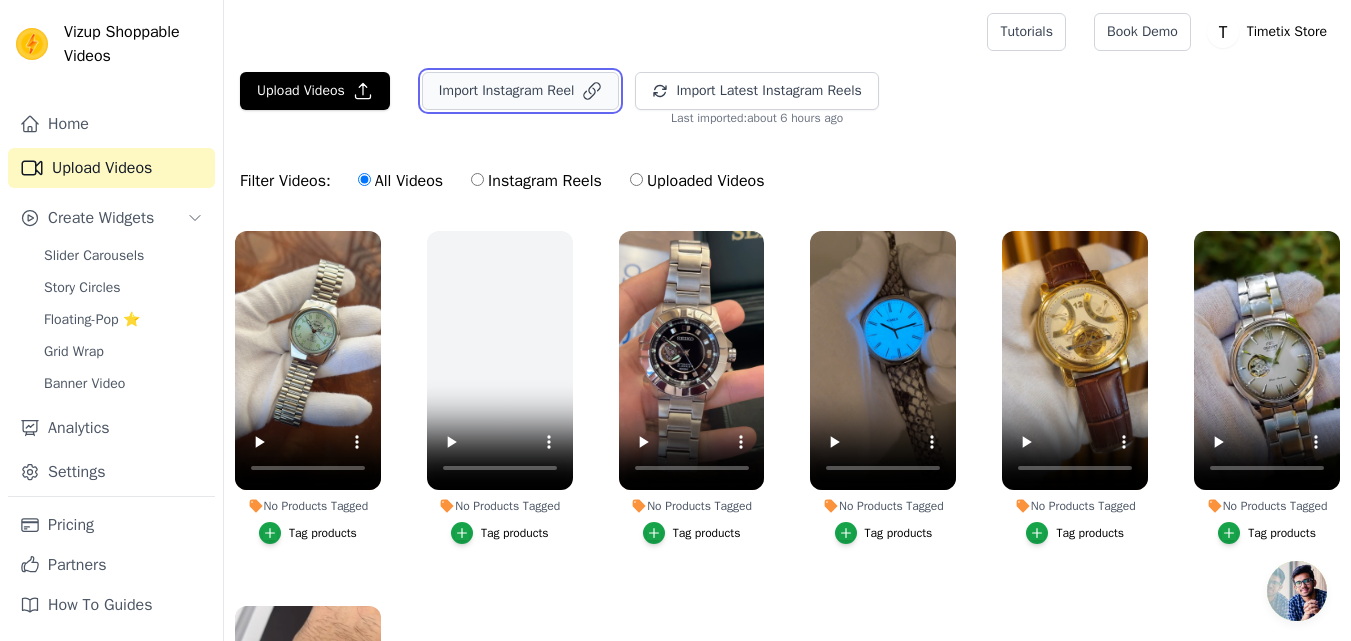 click on "Import Instagram Reel" at bounding box center [521, 91] 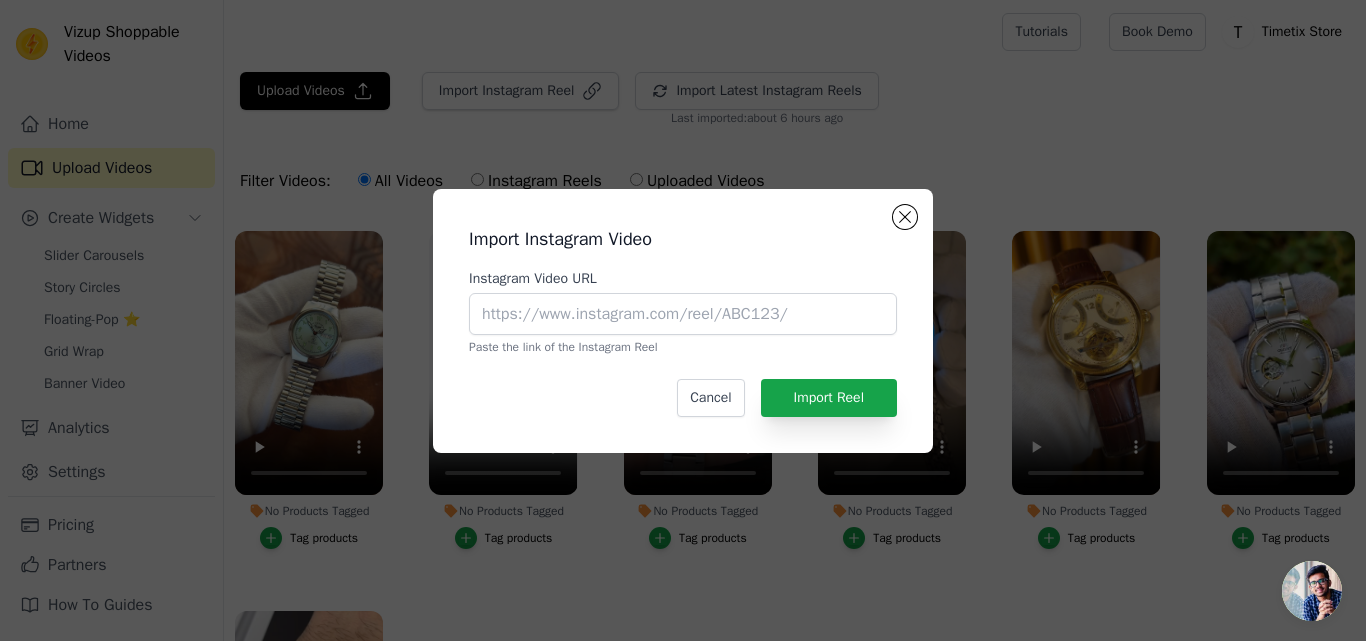 click on "Paste the link of the Instagram Reel" at bounding box center [683, 347] 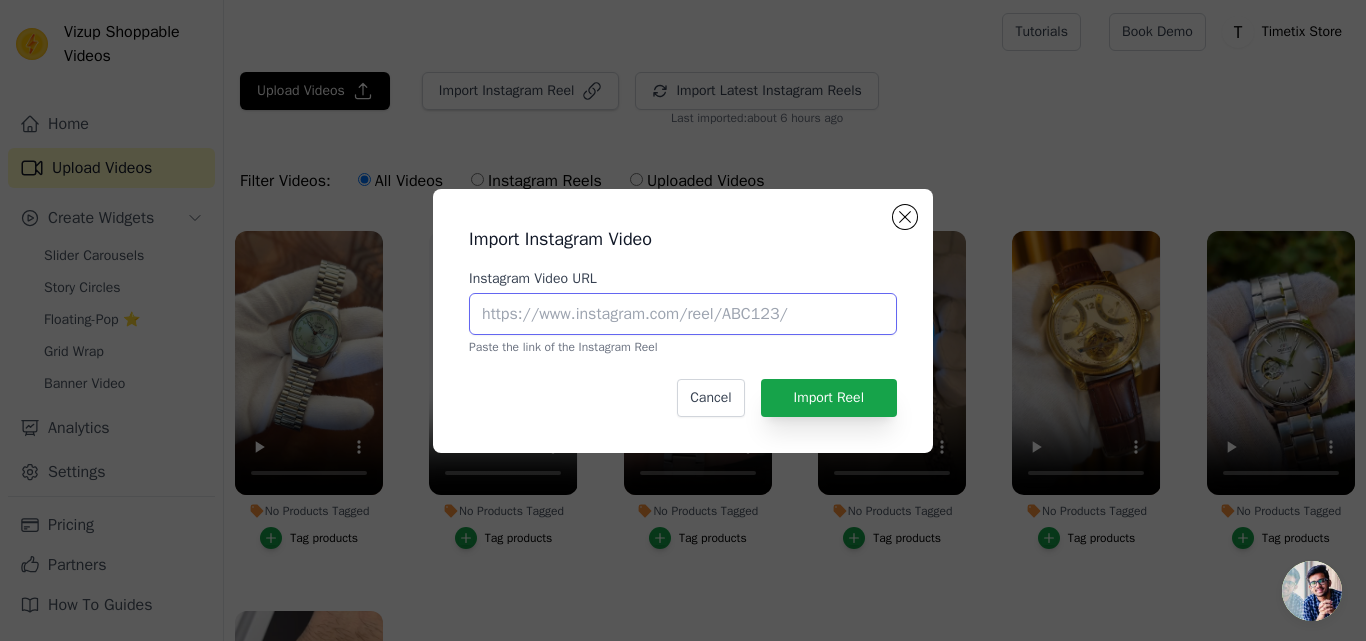 click on "Instagram Video URL" at bounding box center (683, 314) 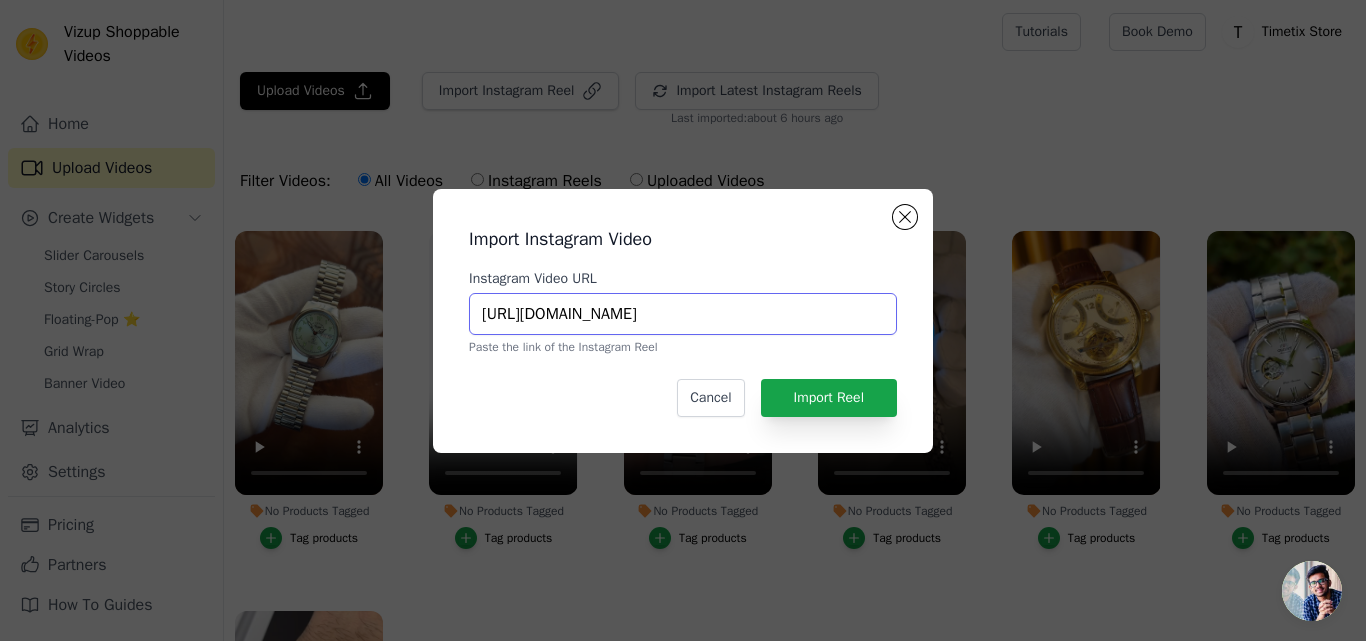 scroll, scrollTop: 0, scrollLeft: 193, axis: horizontal 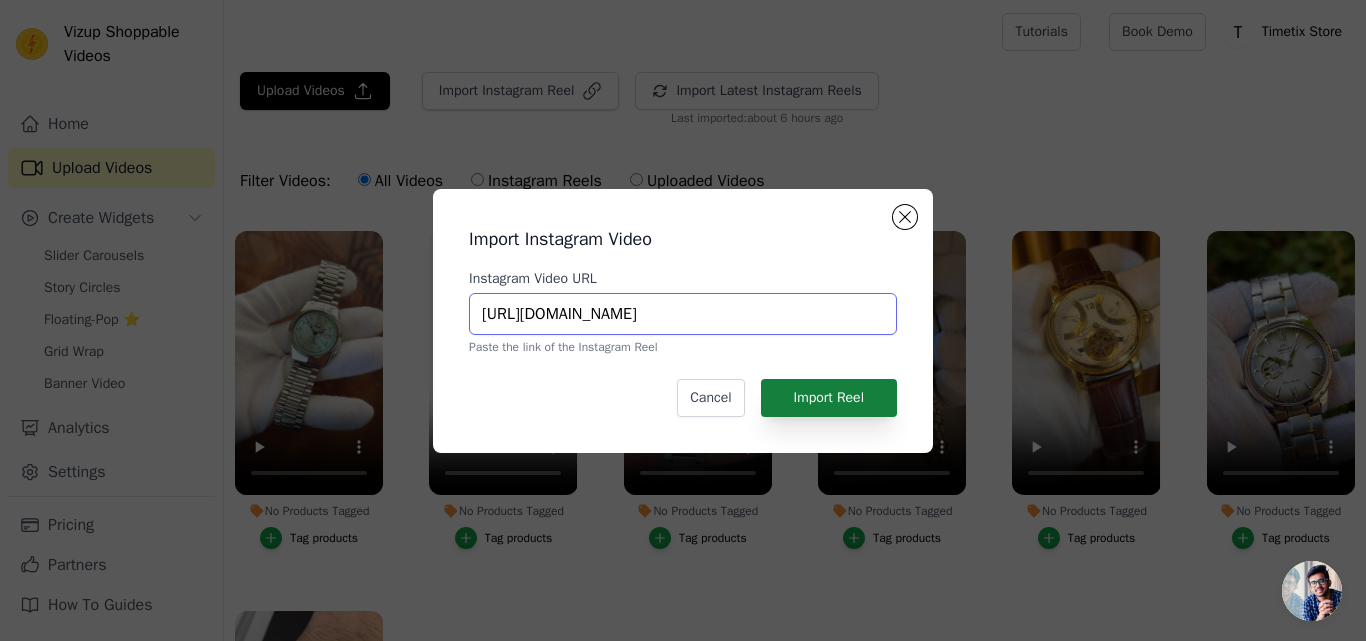 type on "https://www.instagram.com/reel/DMcpy0qM6Wt/?igsh=MTR0ZWc5M3BuOXplcQ==" 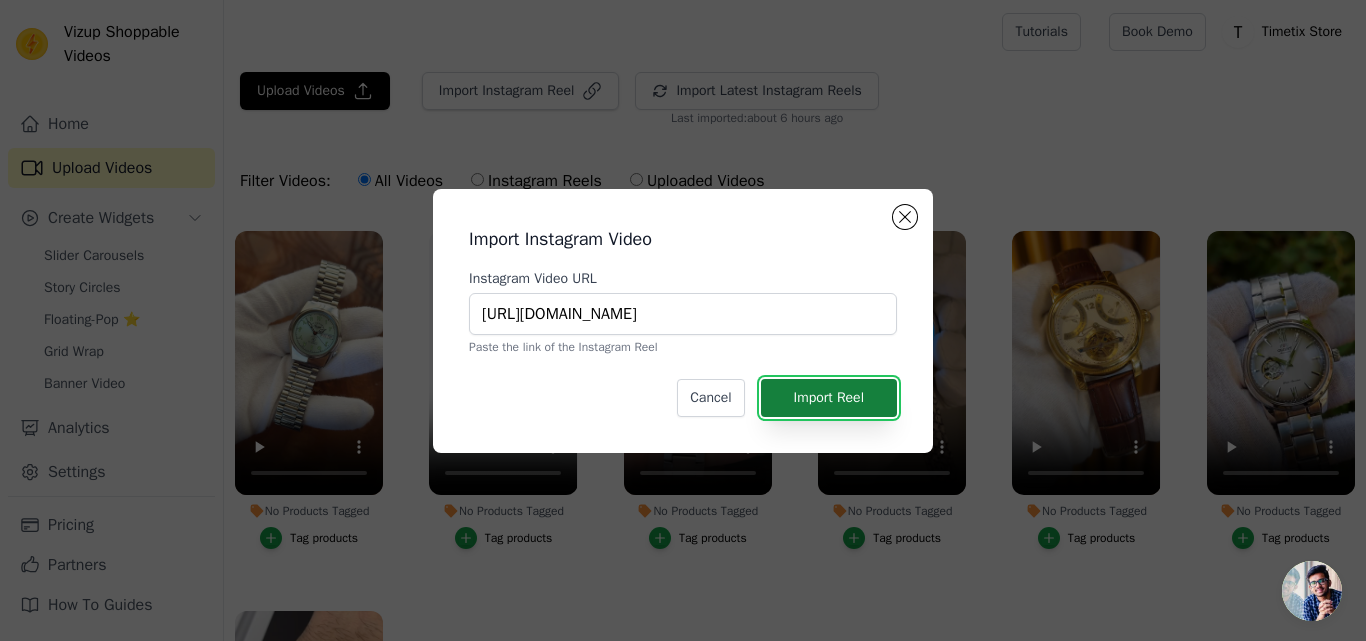 scroll, scrollTop: 0, scrollLeft: 0, axis: both 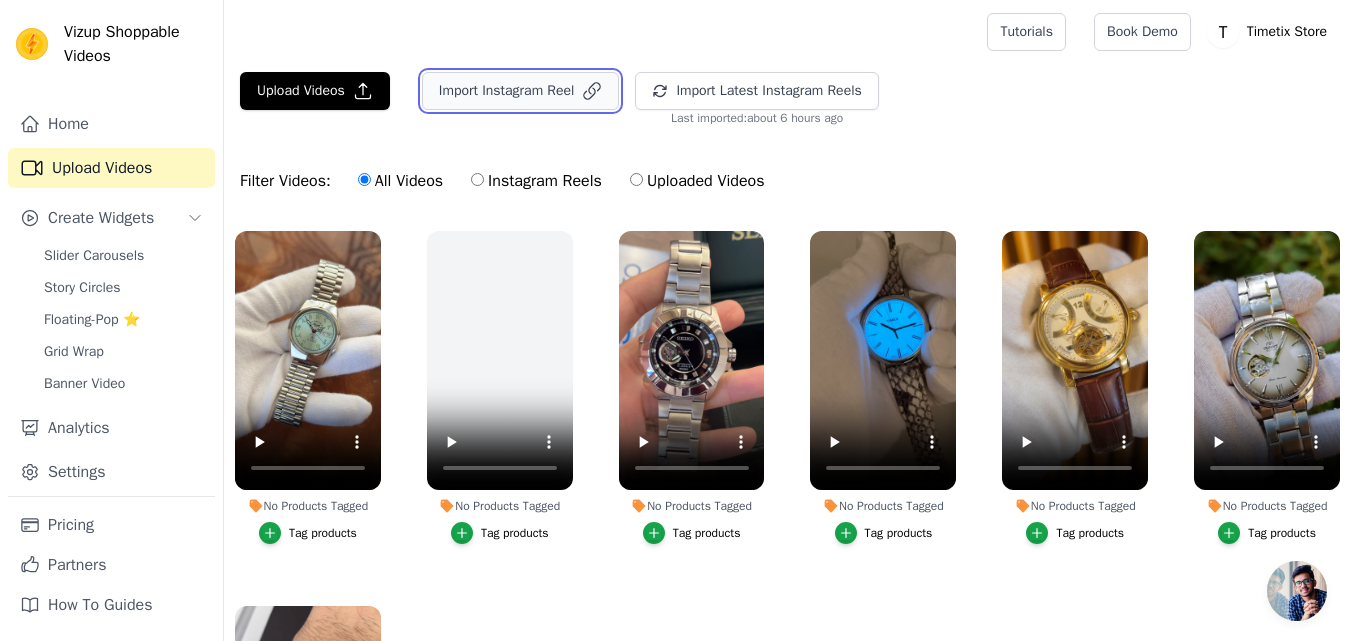 click on "Import Instagram Reel" at bounding box center (521, 91) 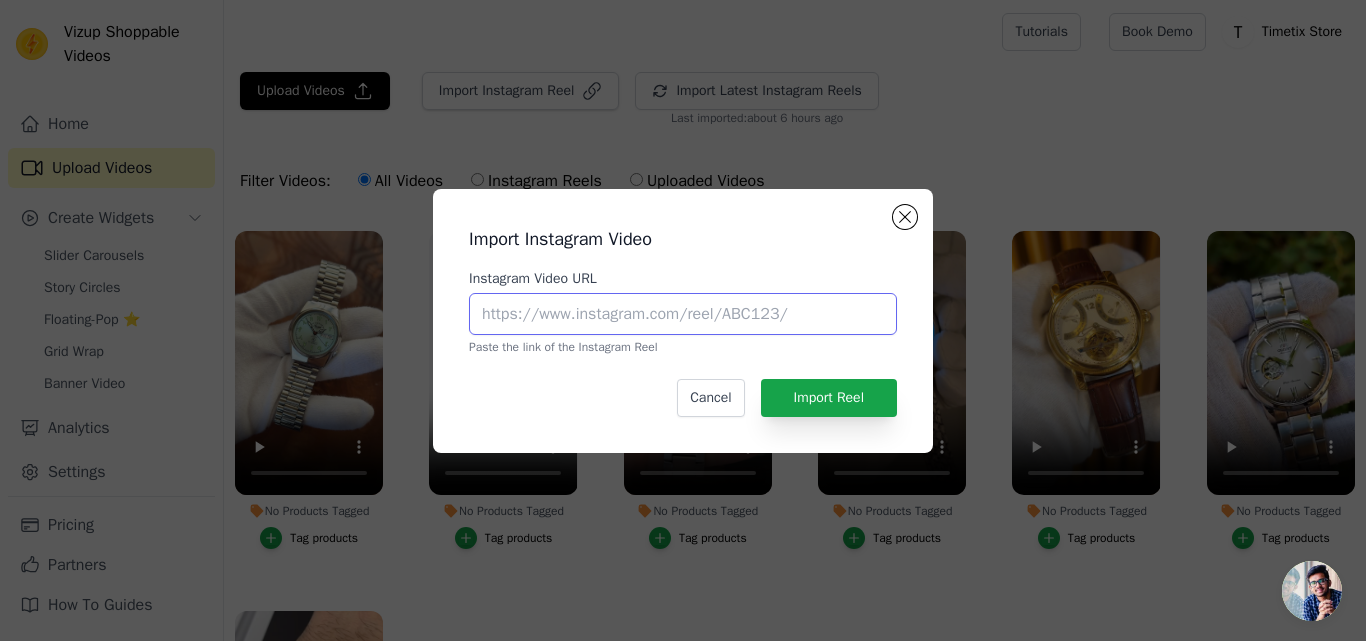 click on "Instagram Video URL" at bounding box center [683, 314] 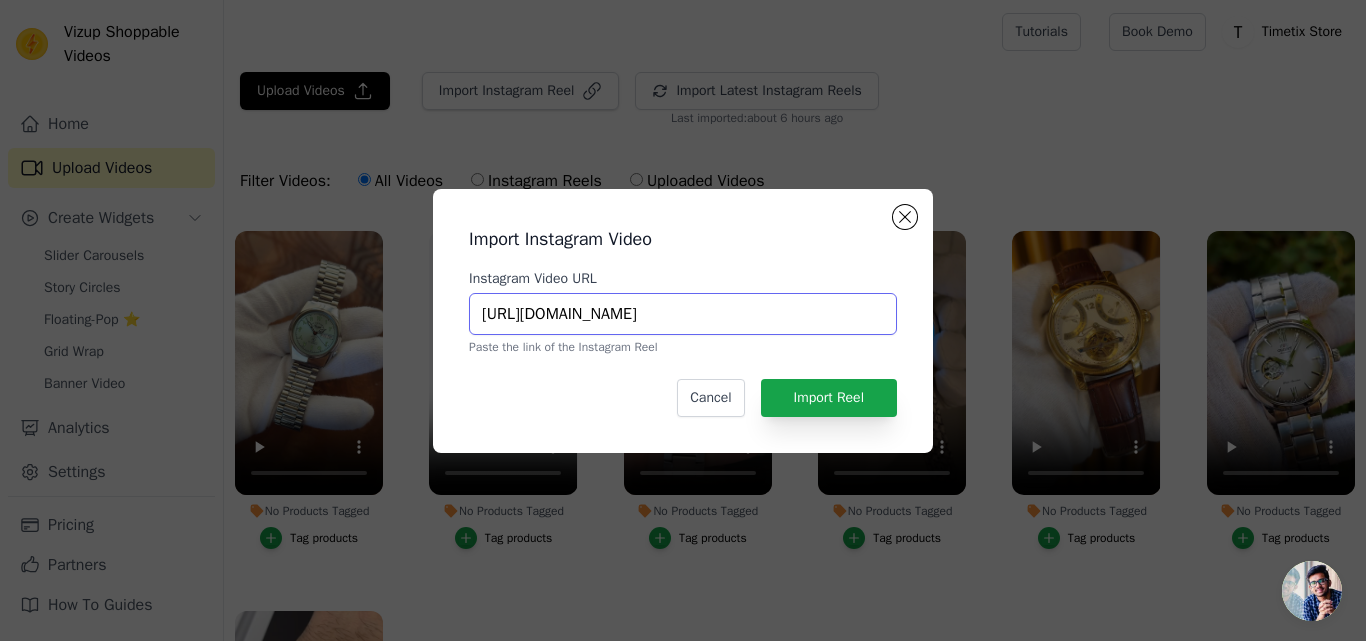 scroll, scrollTop: 0, scrollLeft: 183, axis: horizontal 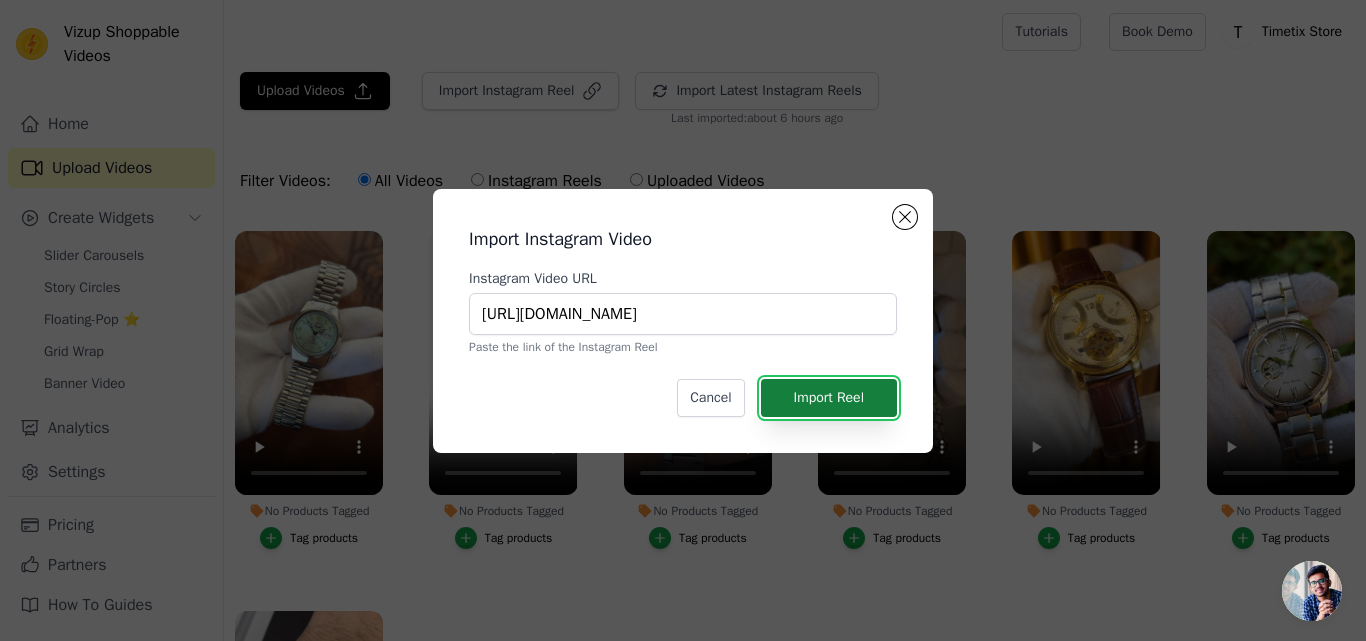 click on "Import Reel" at bounding box center (829, 398) 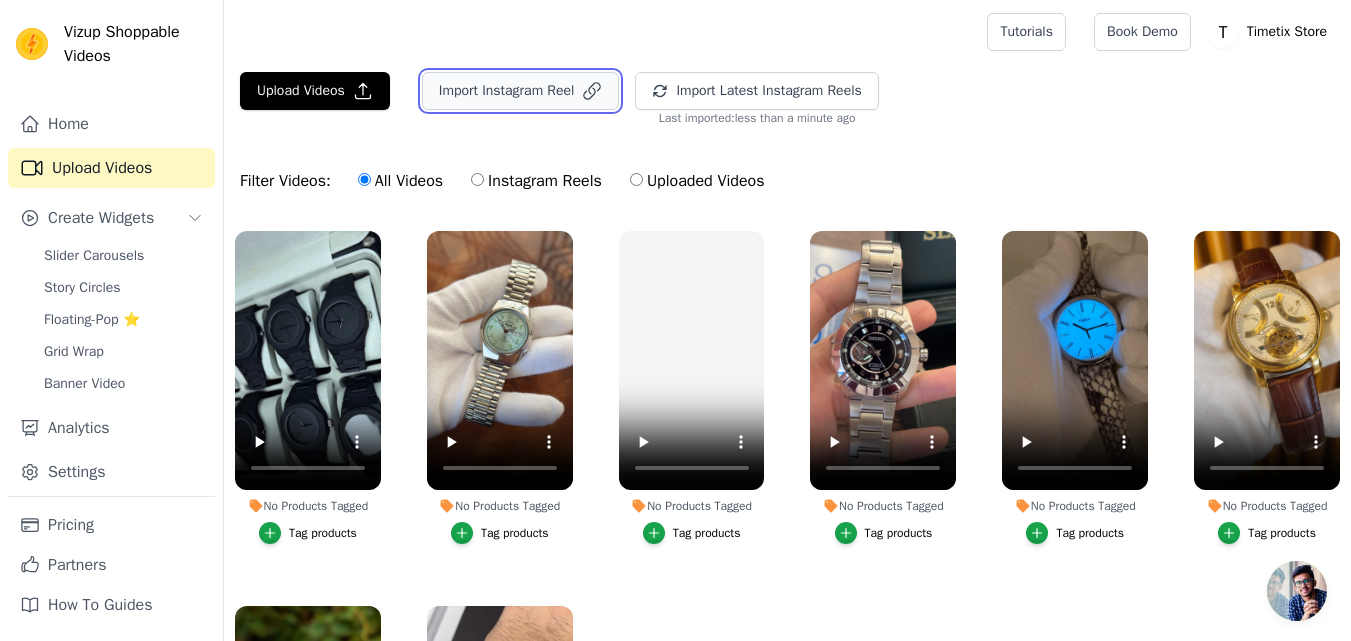click on "Import Instagram Reel" at bounding box center (521, 91) 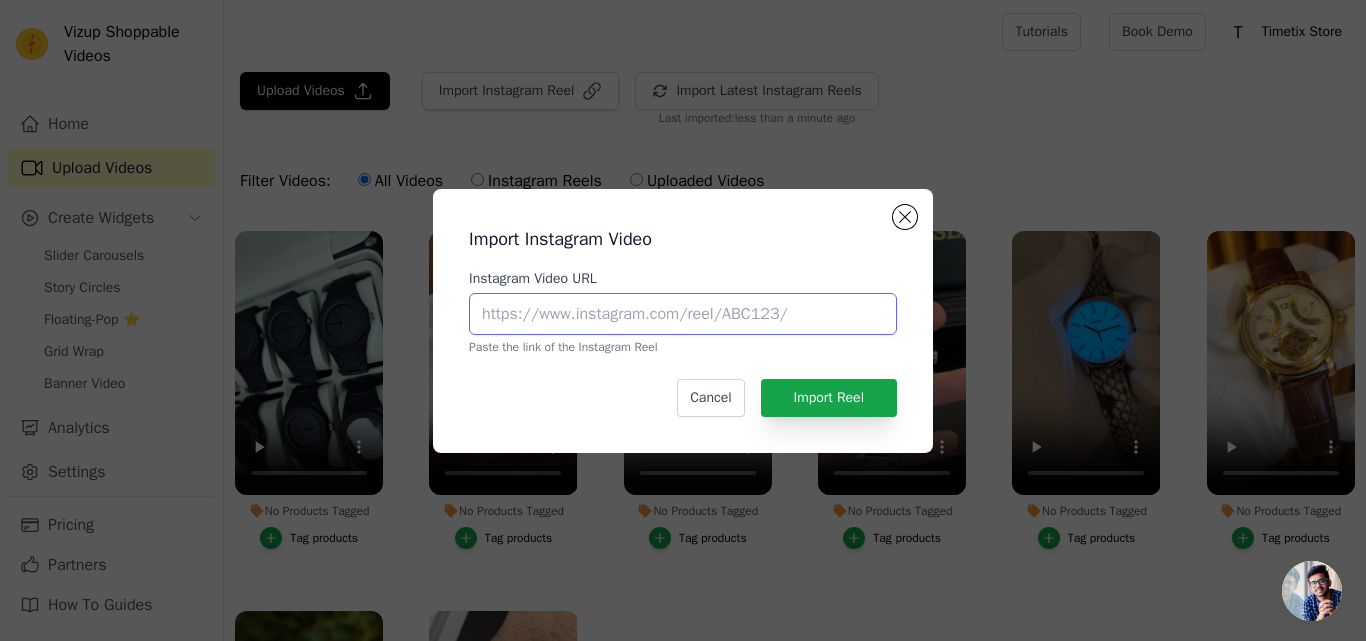click on "Instagram Video URL" at bounding box center [683, 314] 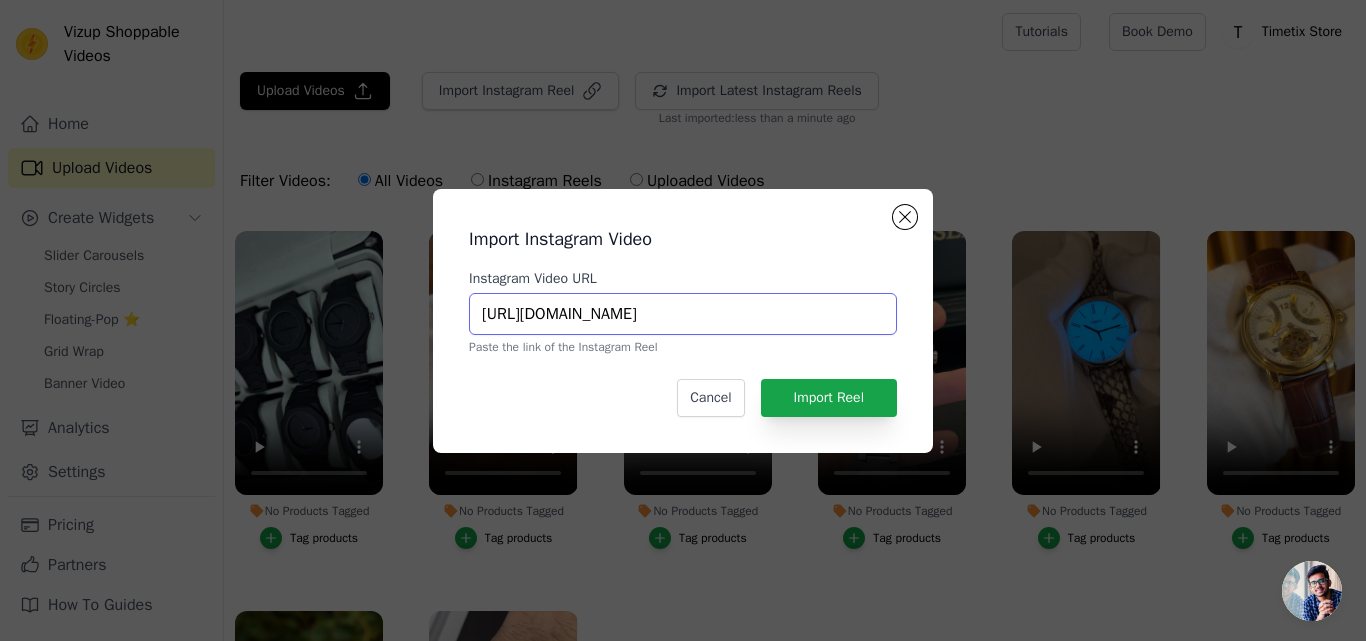 scroll, scrollTop: 0, scrollLeft: 140, axis: horizontal 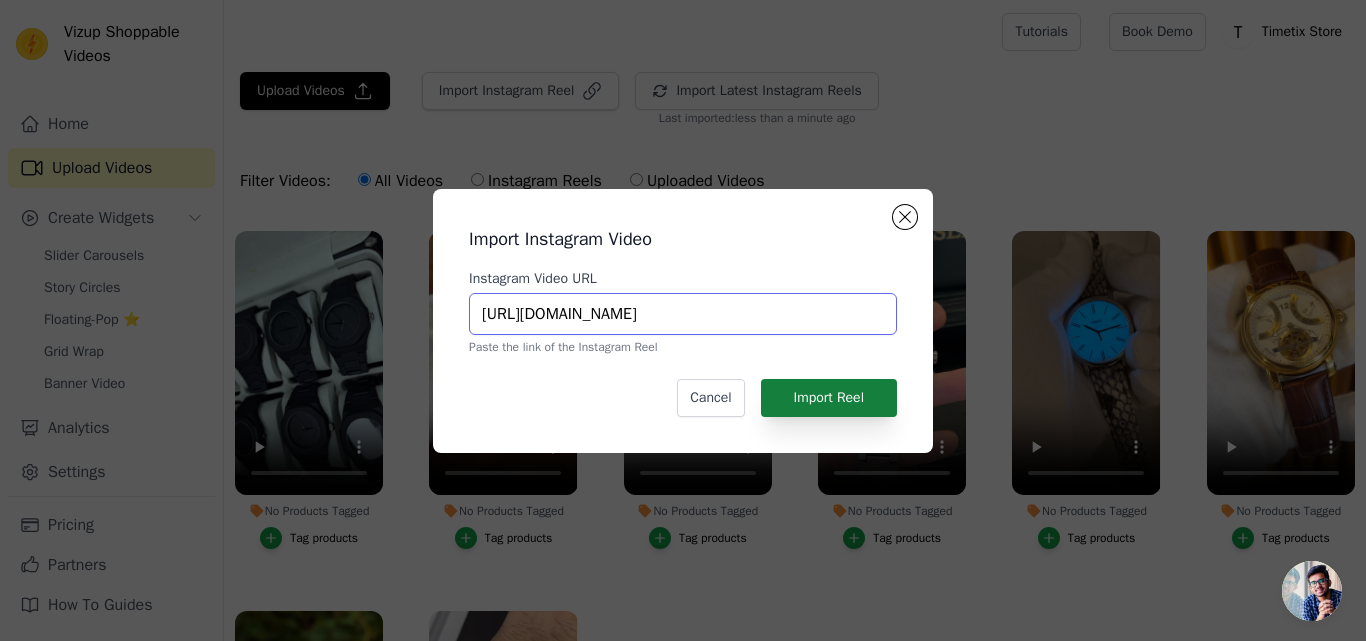 type on "https://www.instagram.com/reel/DL5STdxI0yW/?igsh=NHdobG5oaW9wZXdu" 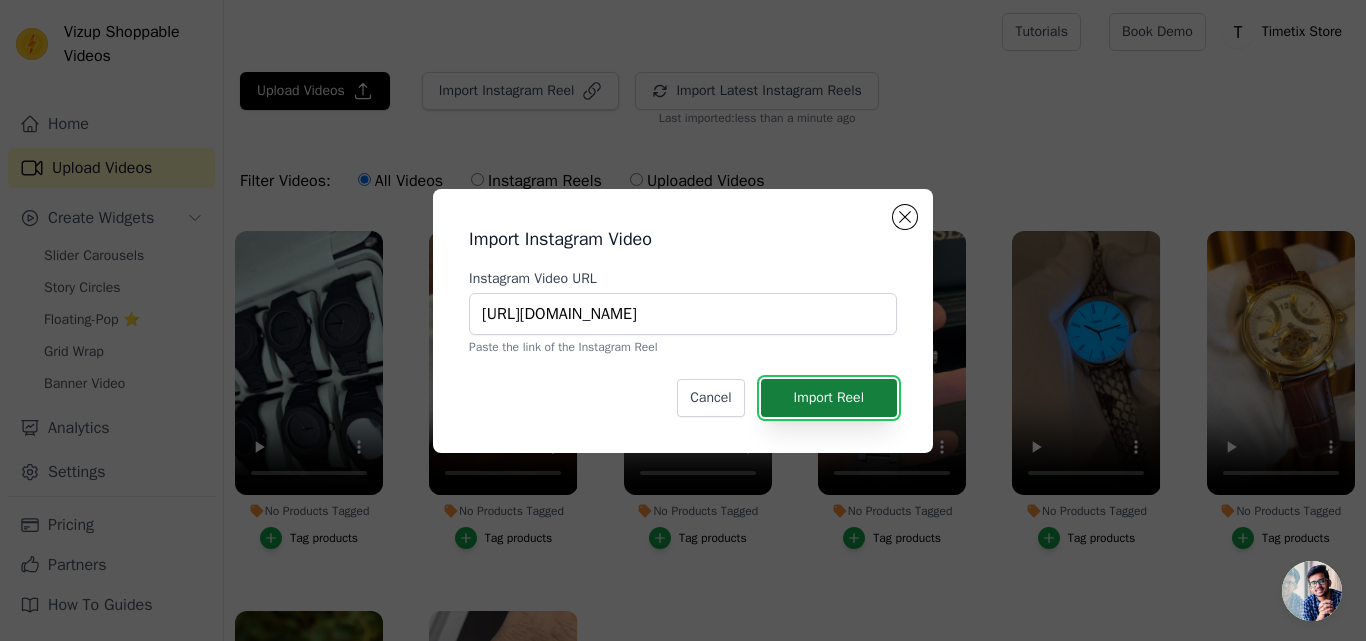 scroll, scrollTop: 0, scrollLeft: 0, axis: both 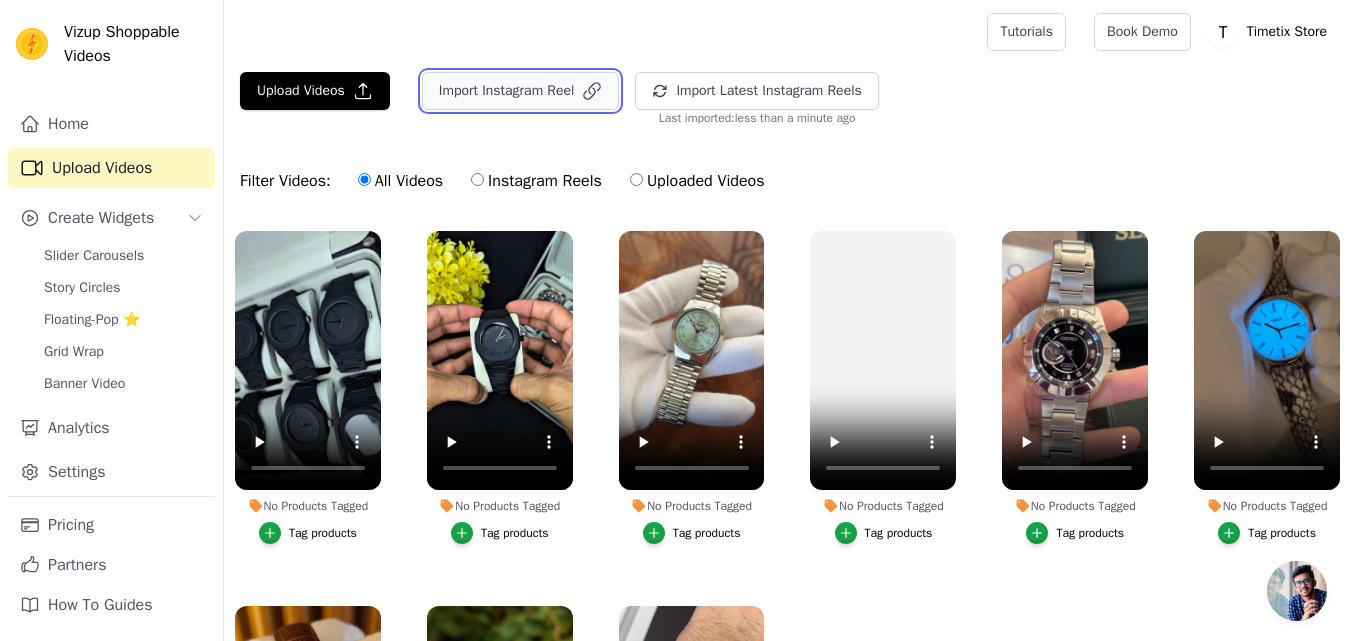 click on "Import Instagram Reel" at bounding box center [521, 91] 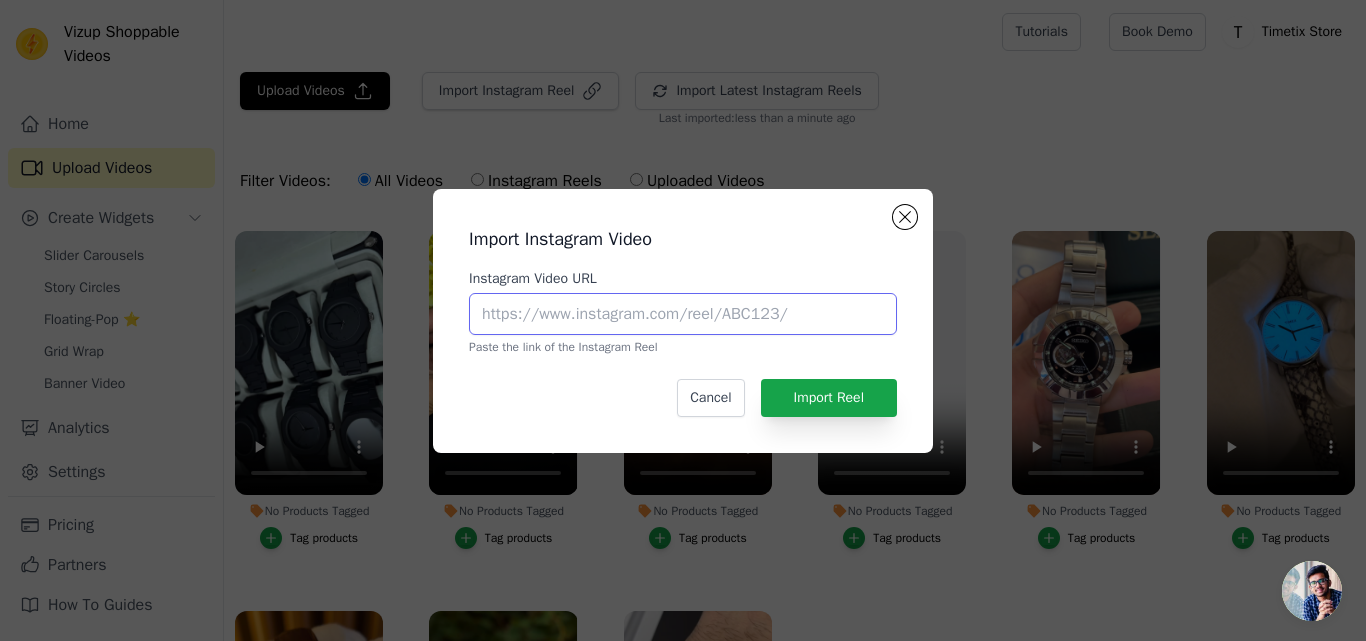 click on "Instagram Video URL" at bounding box center [683, 314] 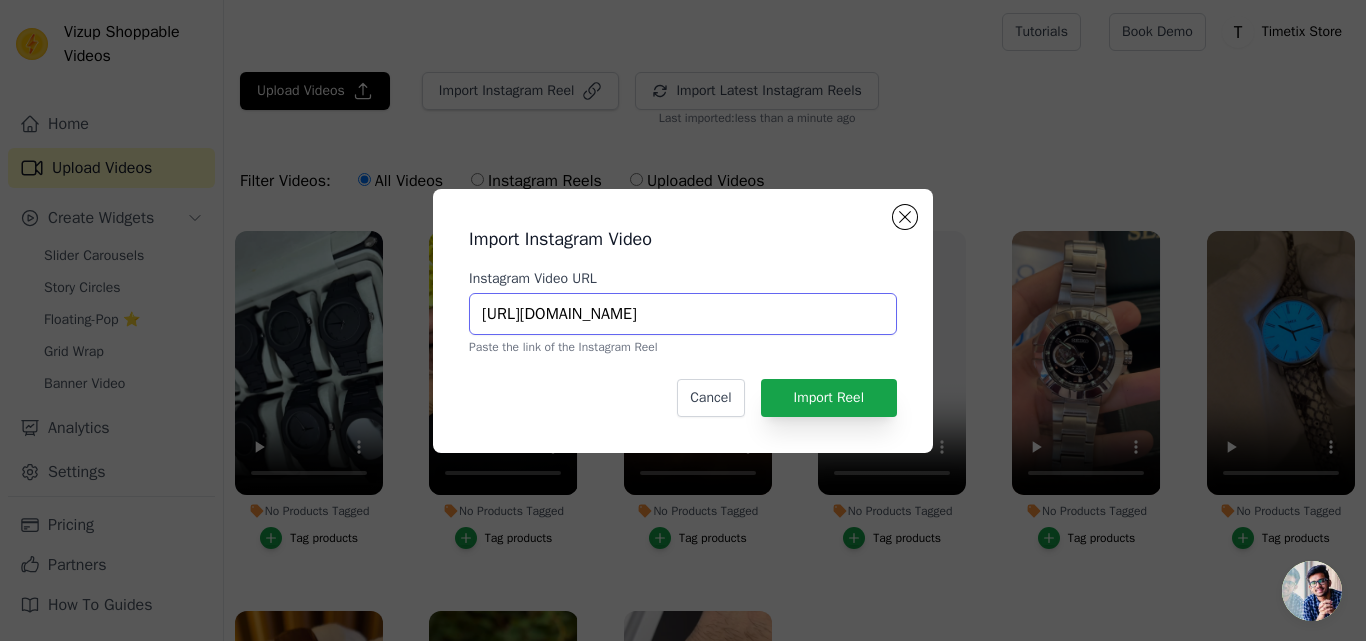 scroll, scrollTop: 0, scrollLeft: 166, axis: horizontal 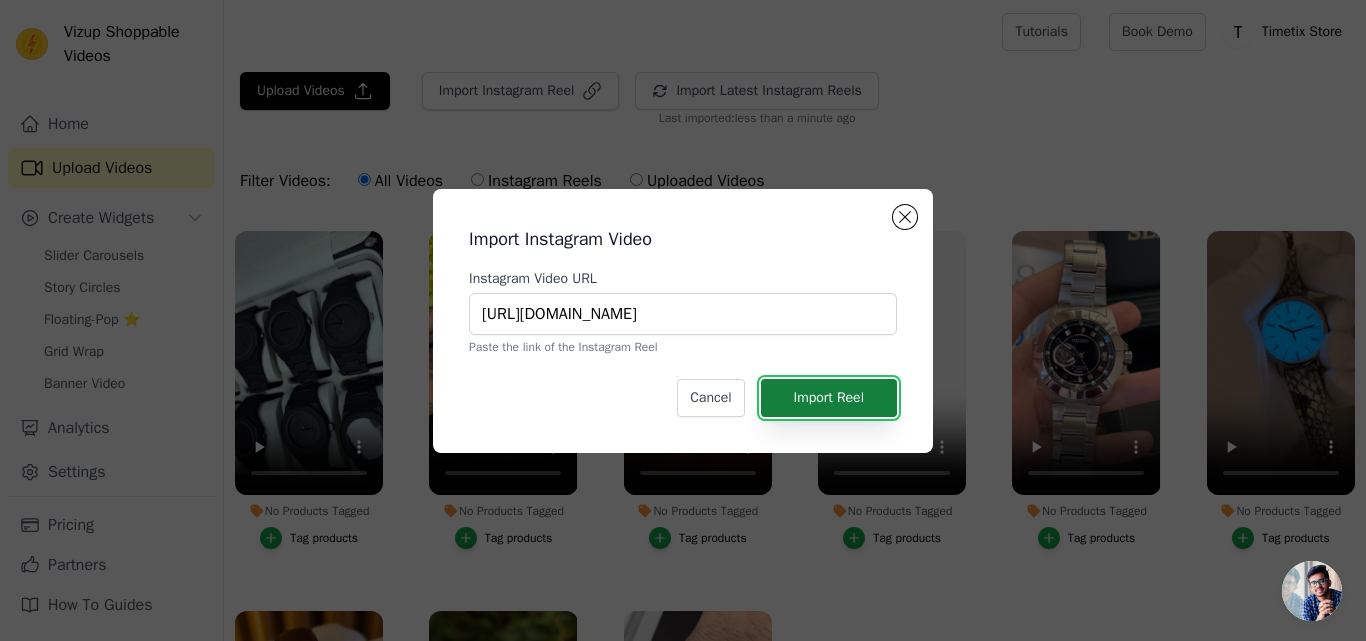 click on "Import Reel" at bounding box center (829, 398) 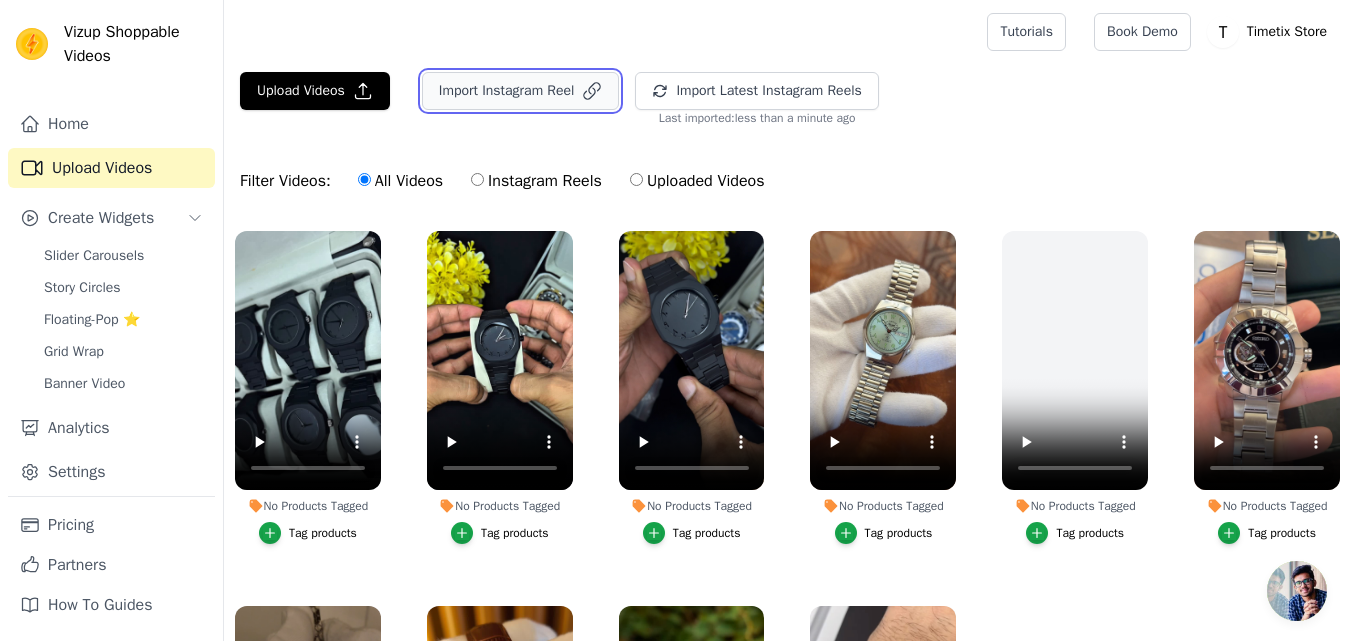 click on "Import Instagram Reel" at bounding box center [521, 91] 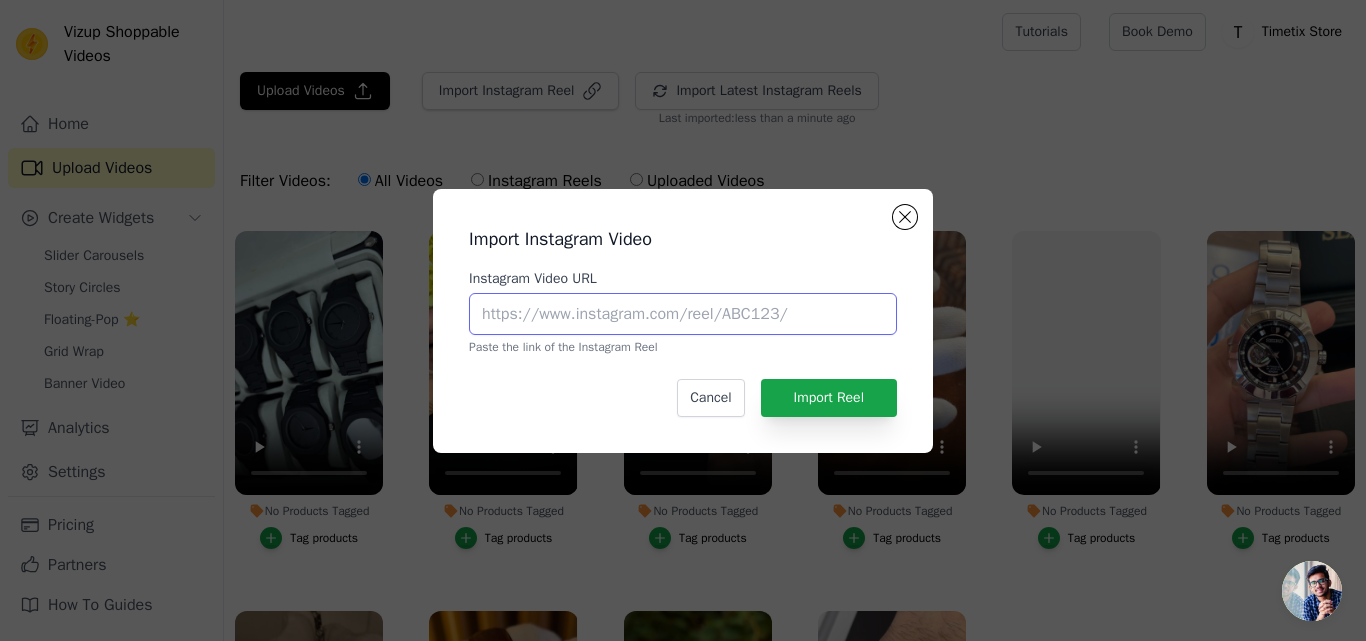 click on "Instagram Video URL" at bounding box center [683, 314] 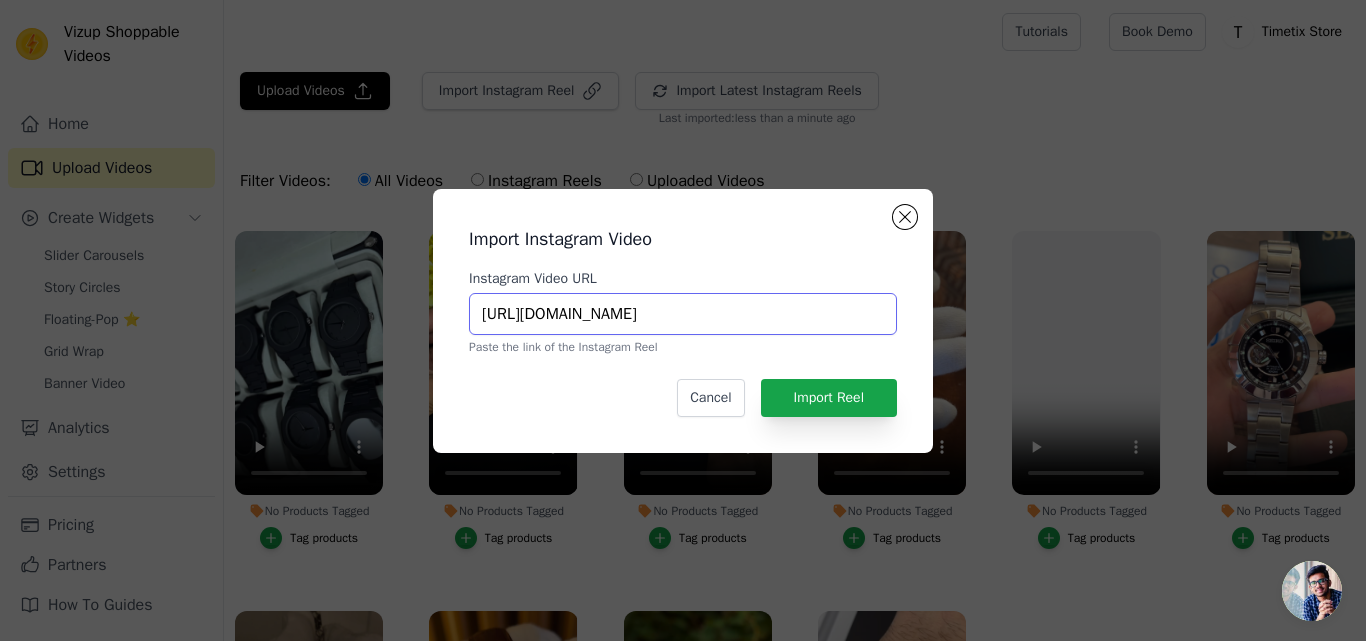 scroll, scrollTop: 0, scrollLeft: 171, axis: horizontal 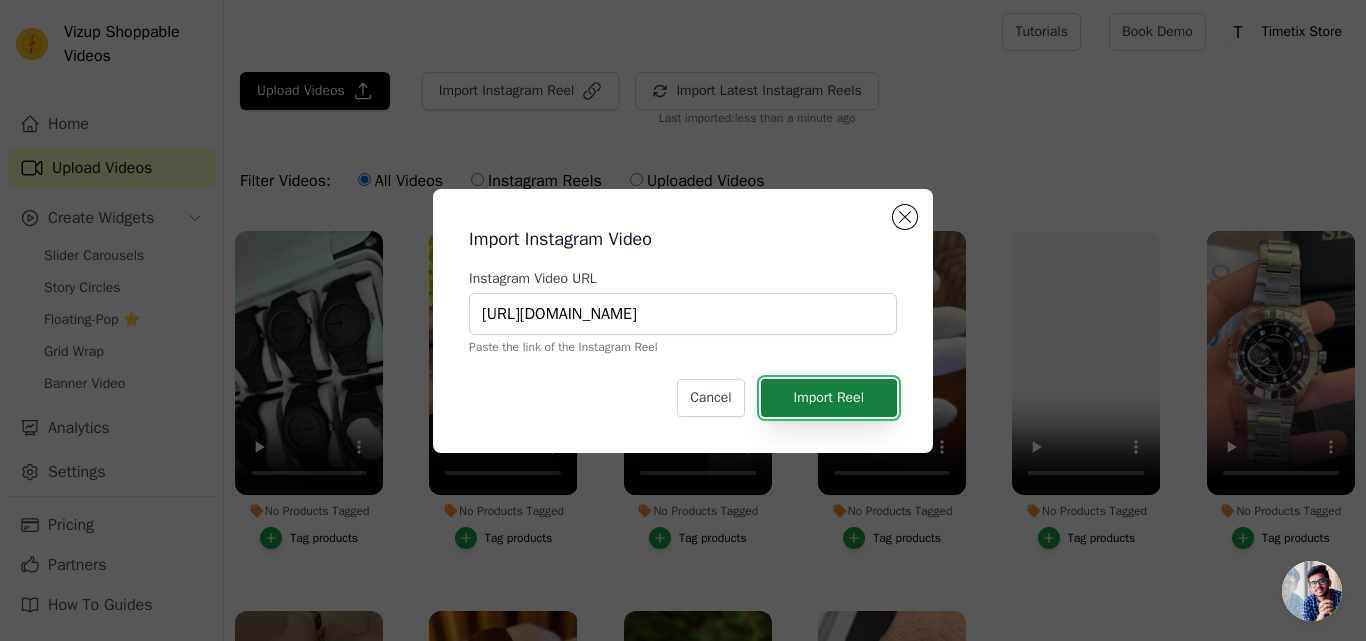 click on "Import Reel" at bounding box center [829, 398] 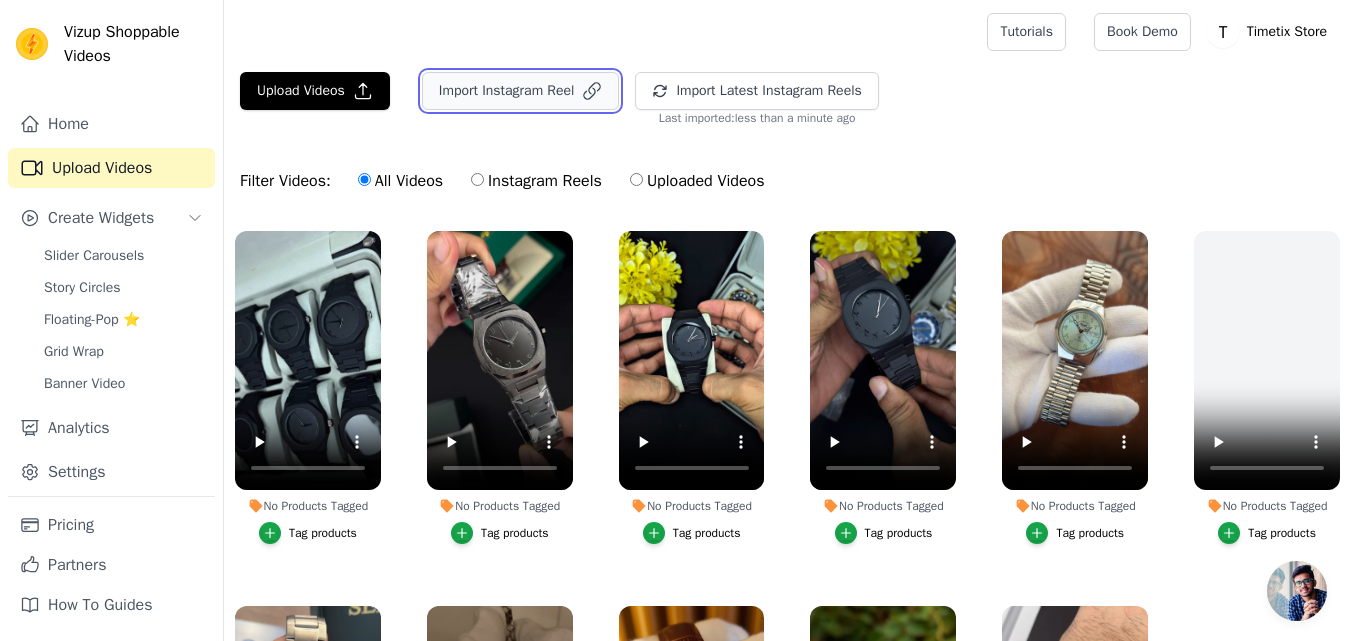 click on "Import Instagram Reel" at bounding box center [521, 91] 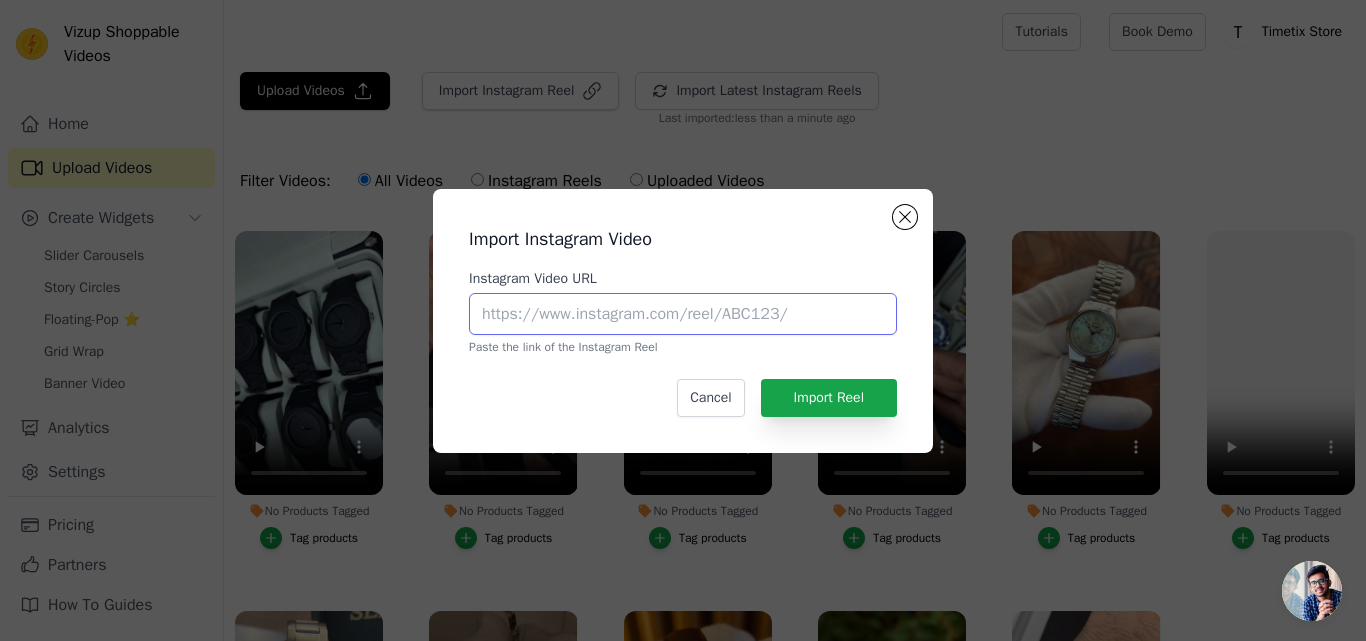 click on "Instagram Video URL" at bounding box center (683, 314) 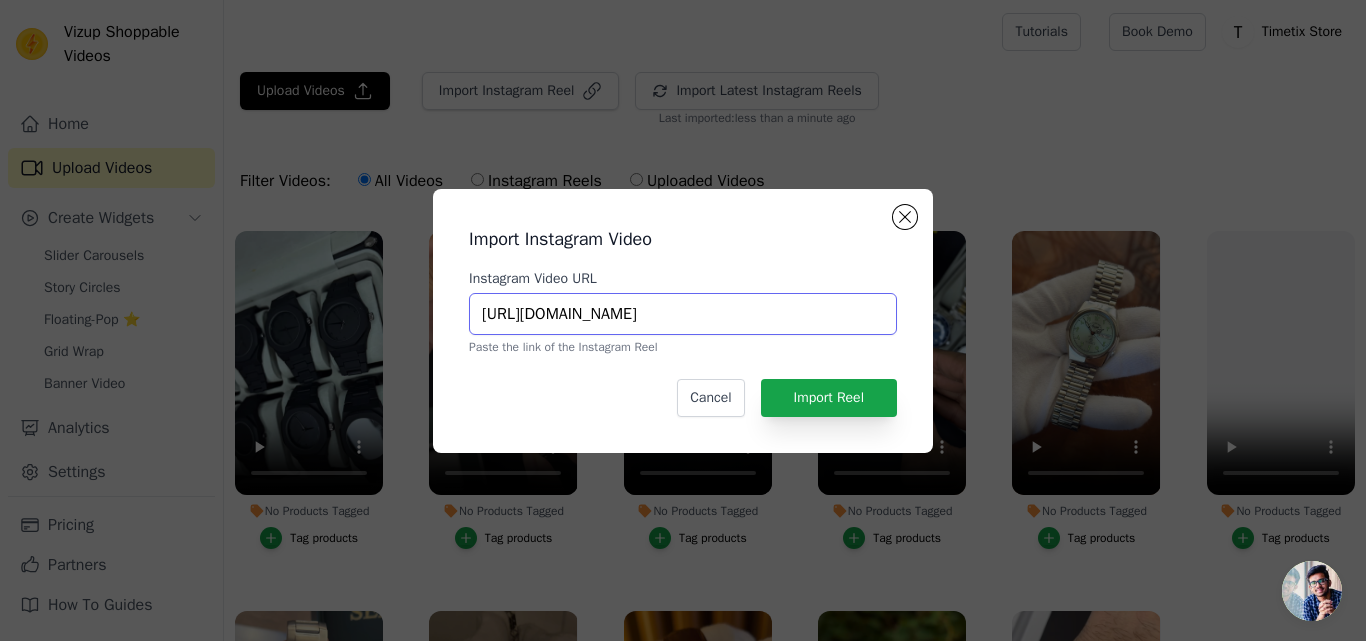 scroll, scrollTop: 0, scrollLeft: 193, axis: horizontal 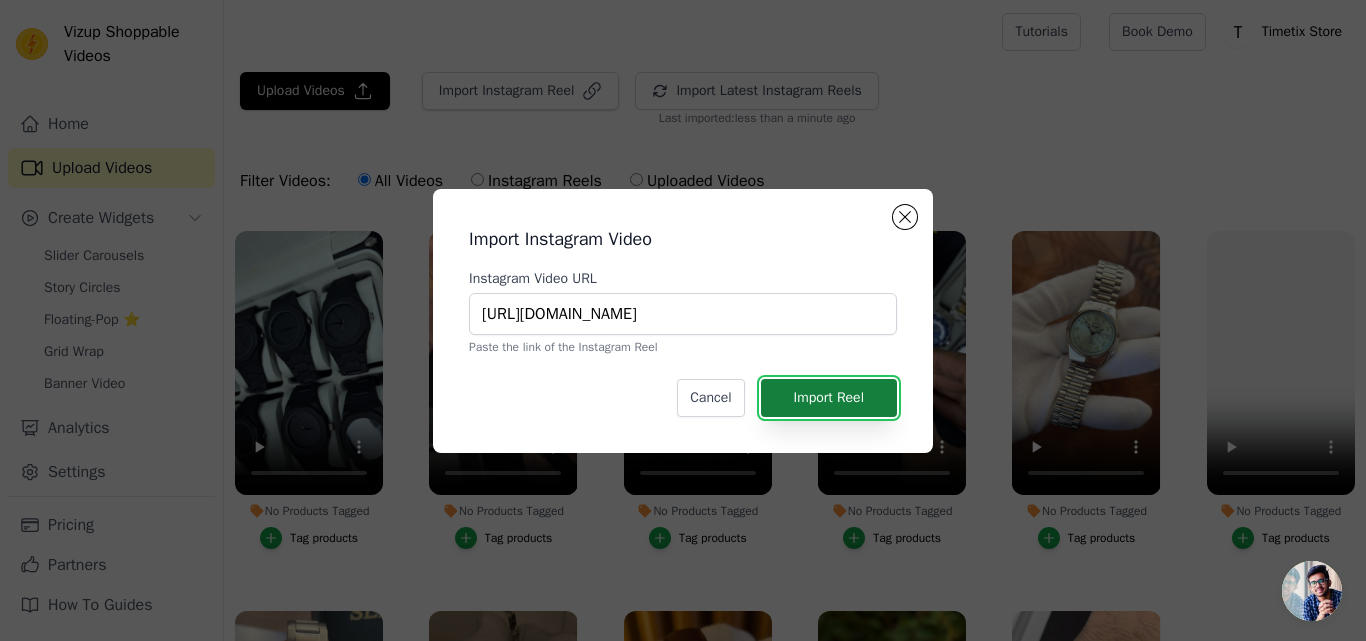 click on "Import Reel" at bounding box center [829, 398] 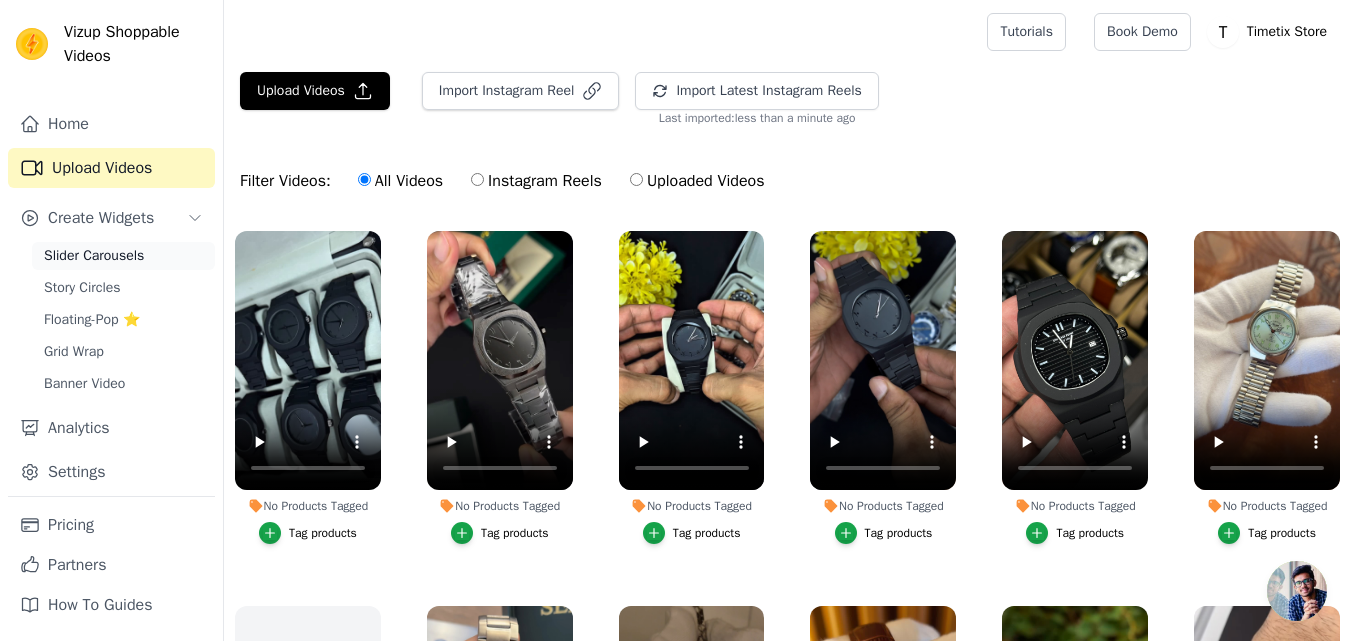 click on "Slider Carousels" at bounding box center (94, 256) 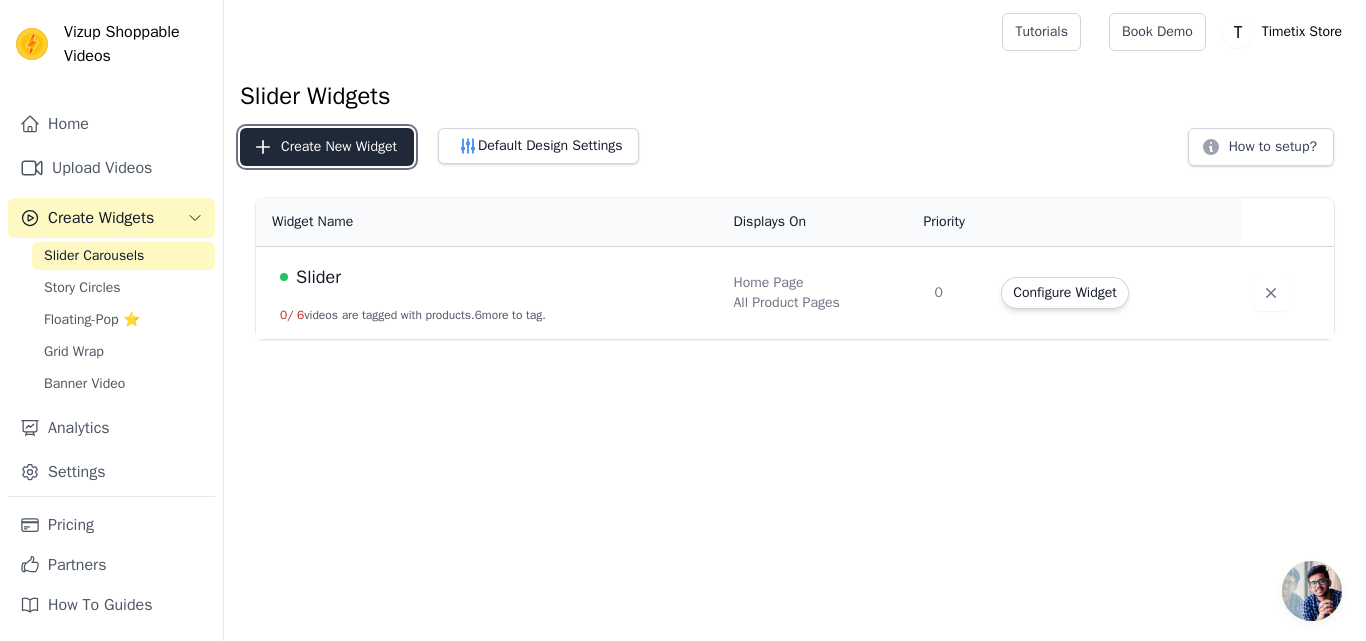 click on "Create New Widget" at bounding box center (327, 147) 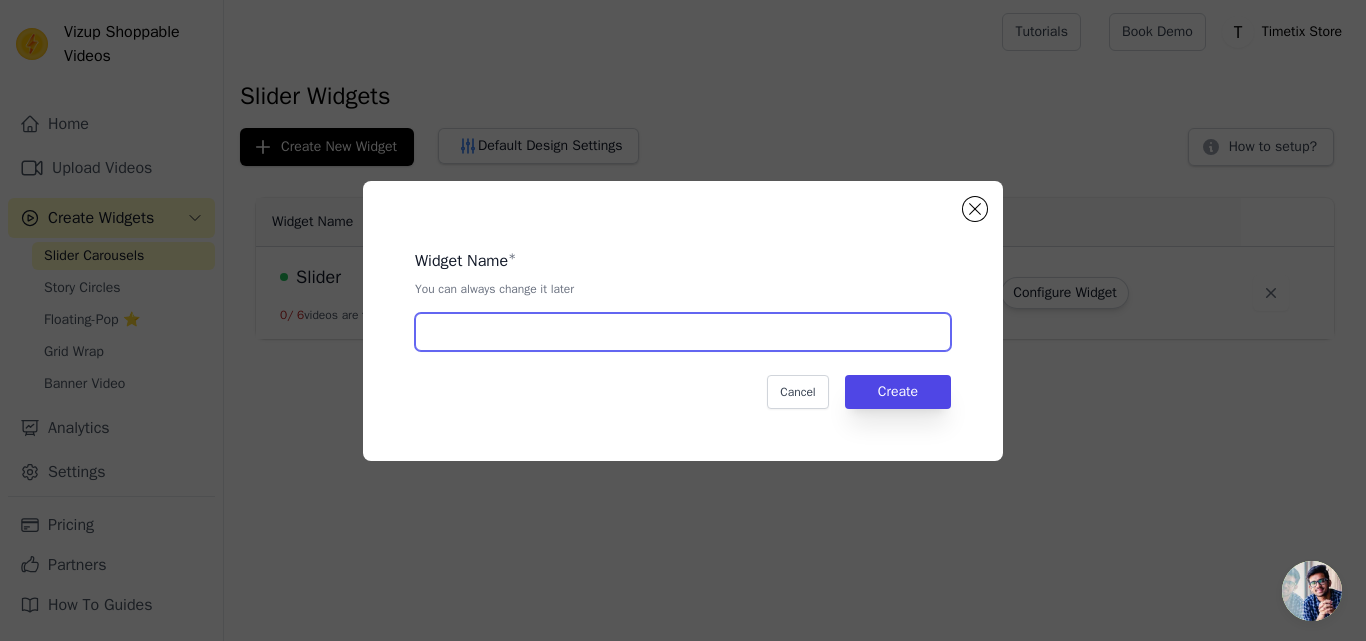click at bounding box center (683, 332) 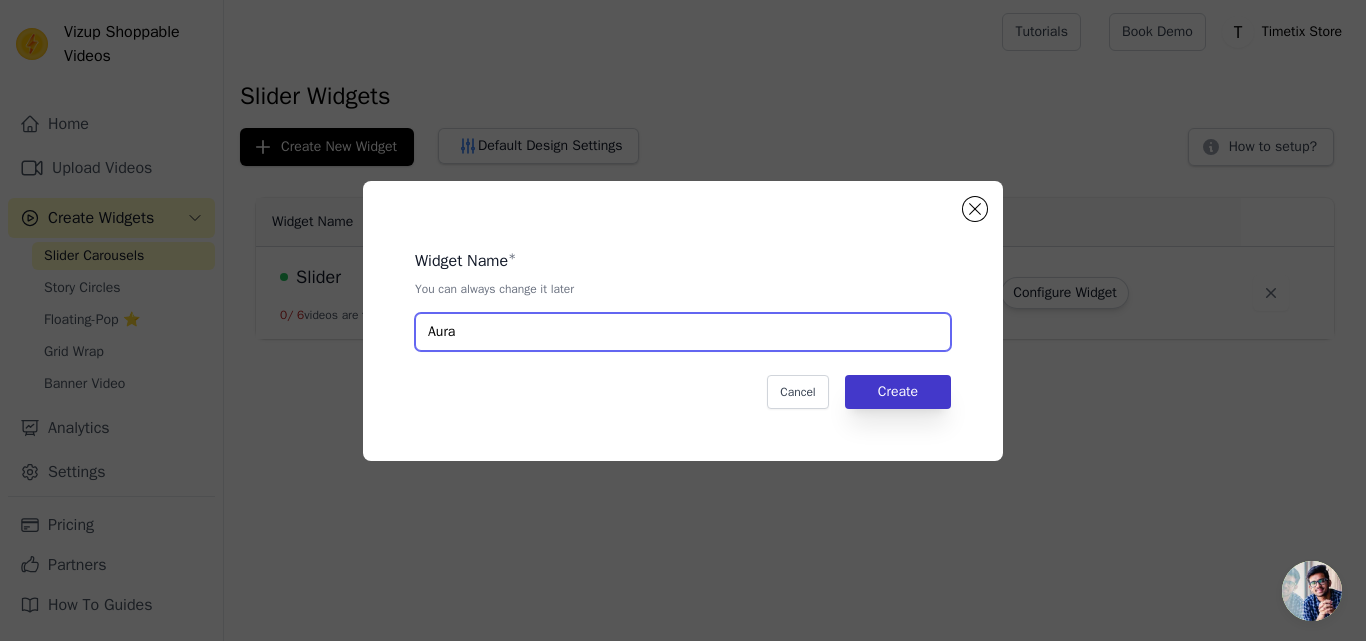 type on "Aura" 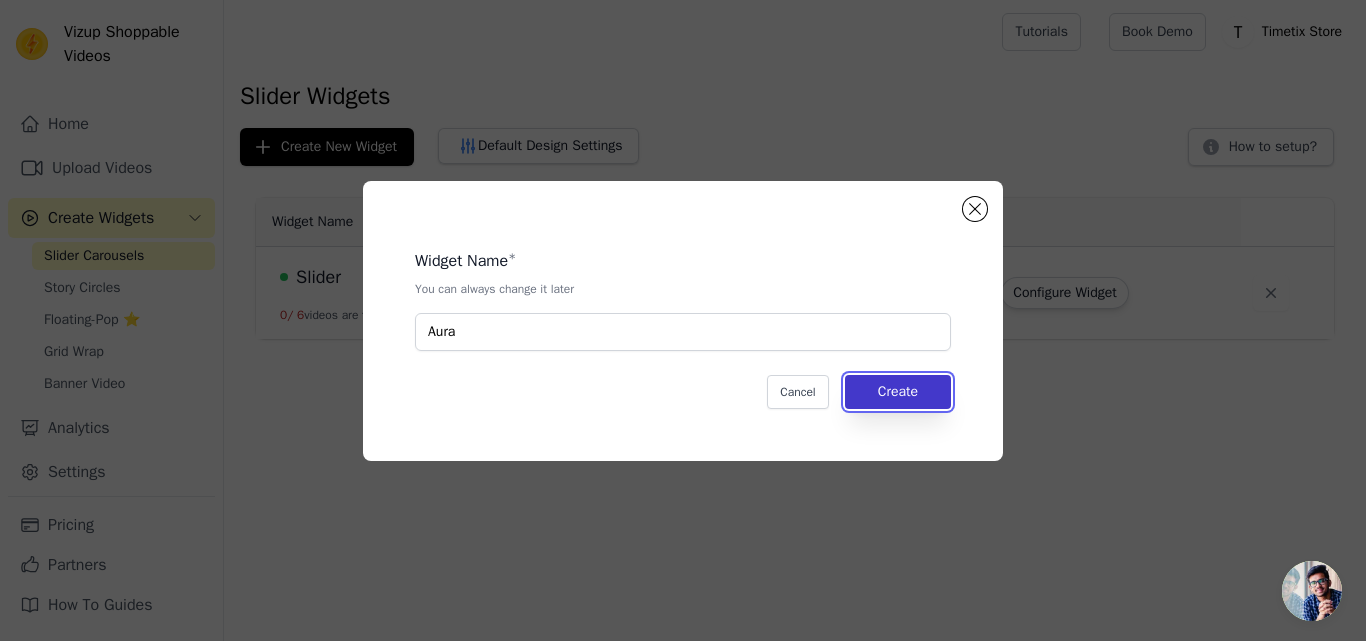 click on "Create" at bounding box center [898, 392] 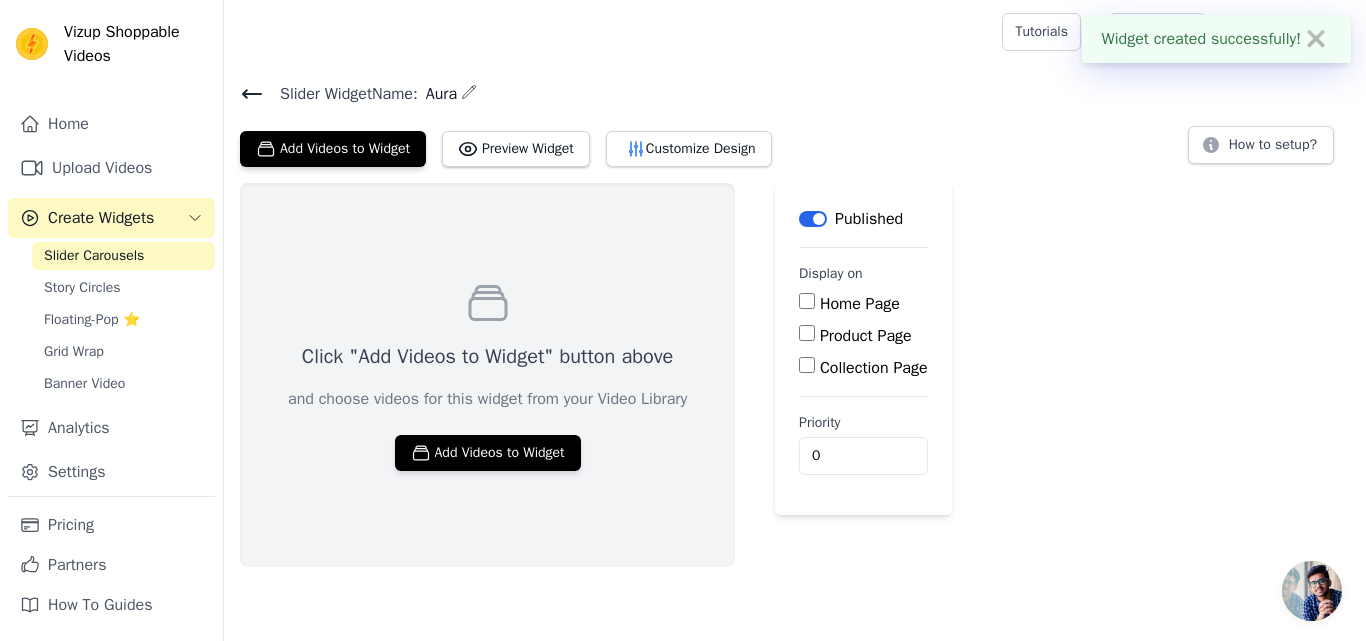 click on "Home Page" at bounding box center (863, 304) 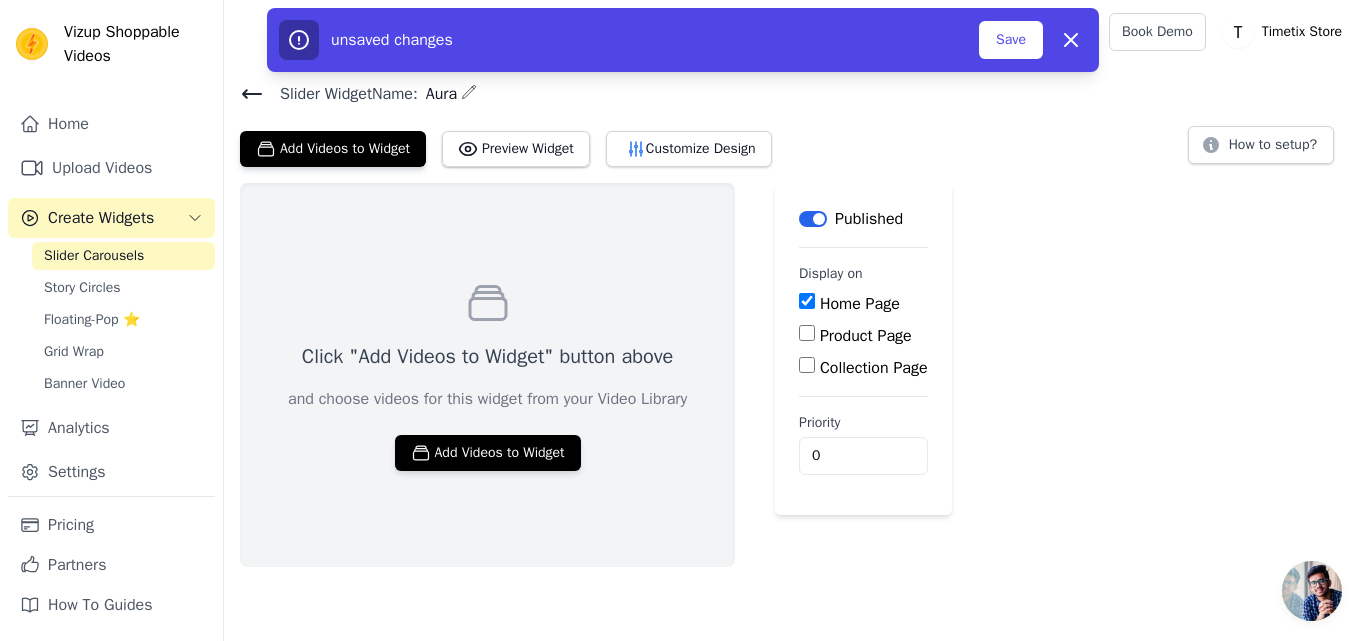 click on "Product Page" at bounding box center (807, 333) 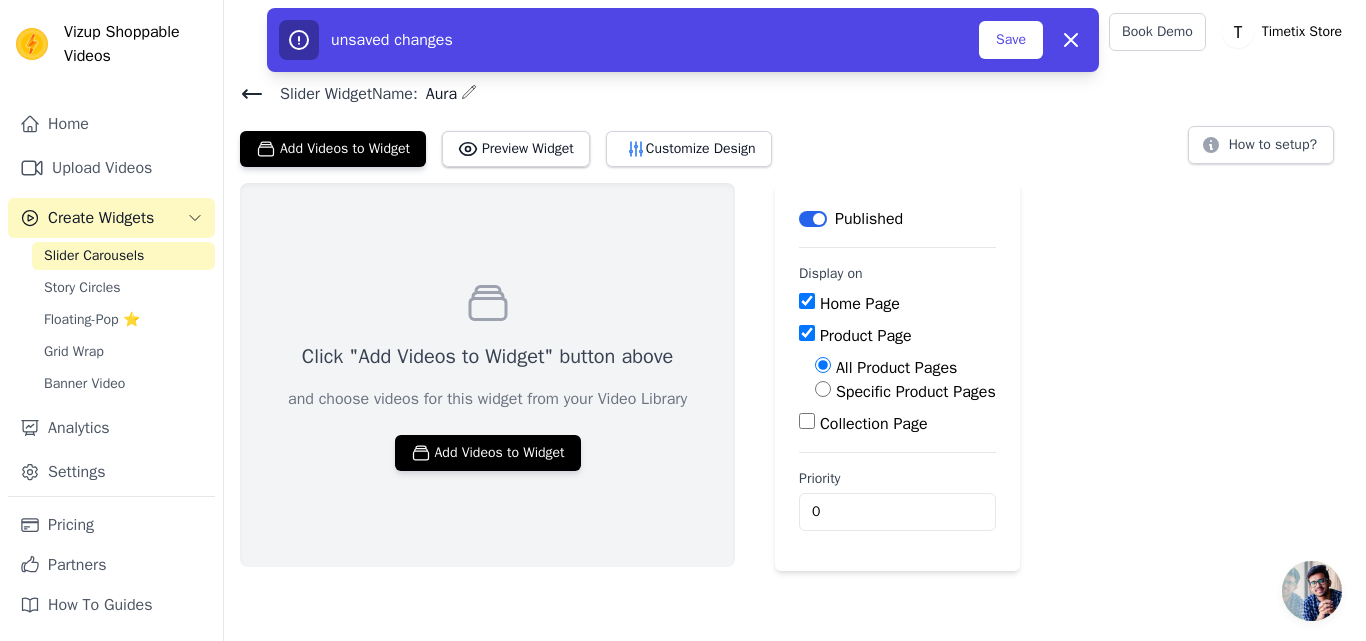 click on "Product Page" at bounding box center (897, 336) 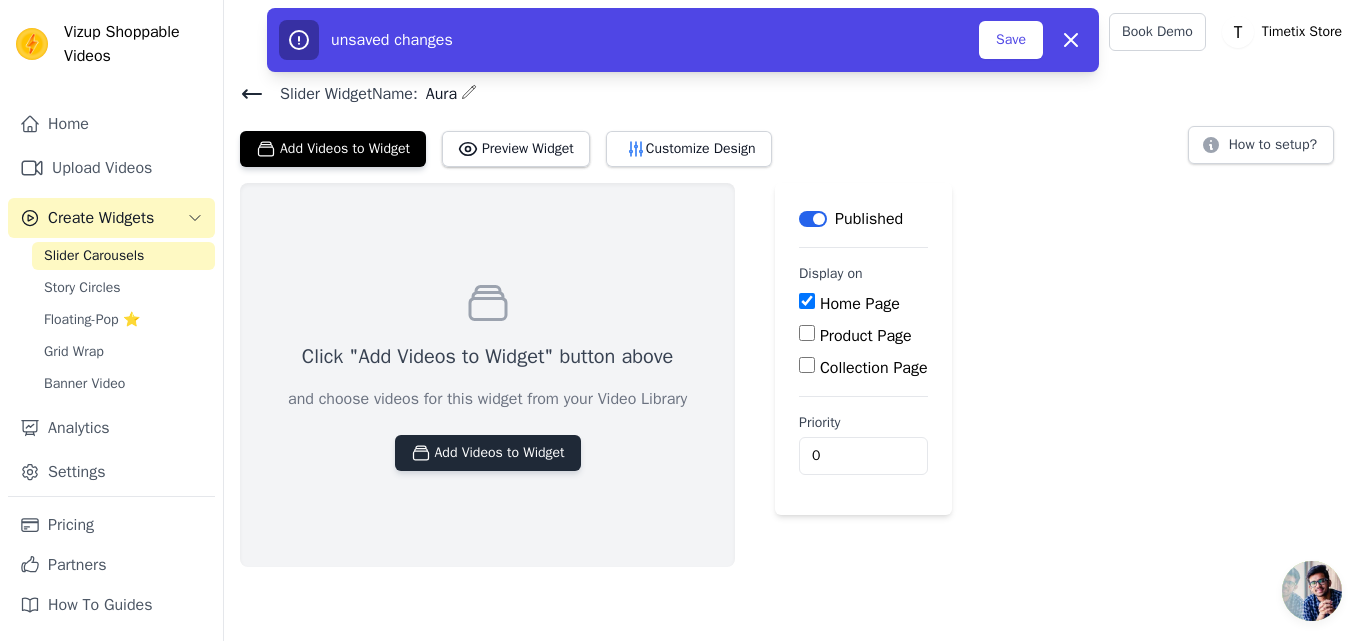 click on "Add Videos to Widget" at bounding box center [488, 453] 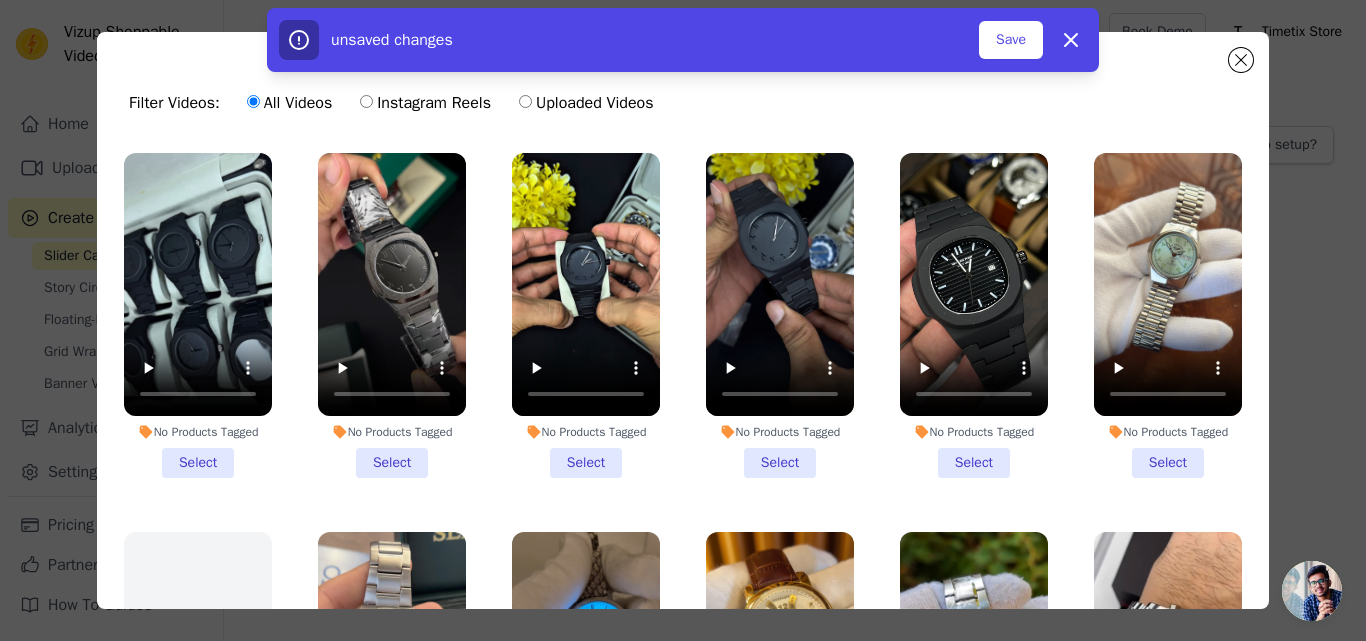 click on "No Products Tagged     Select" at bounding box center (198, 315) 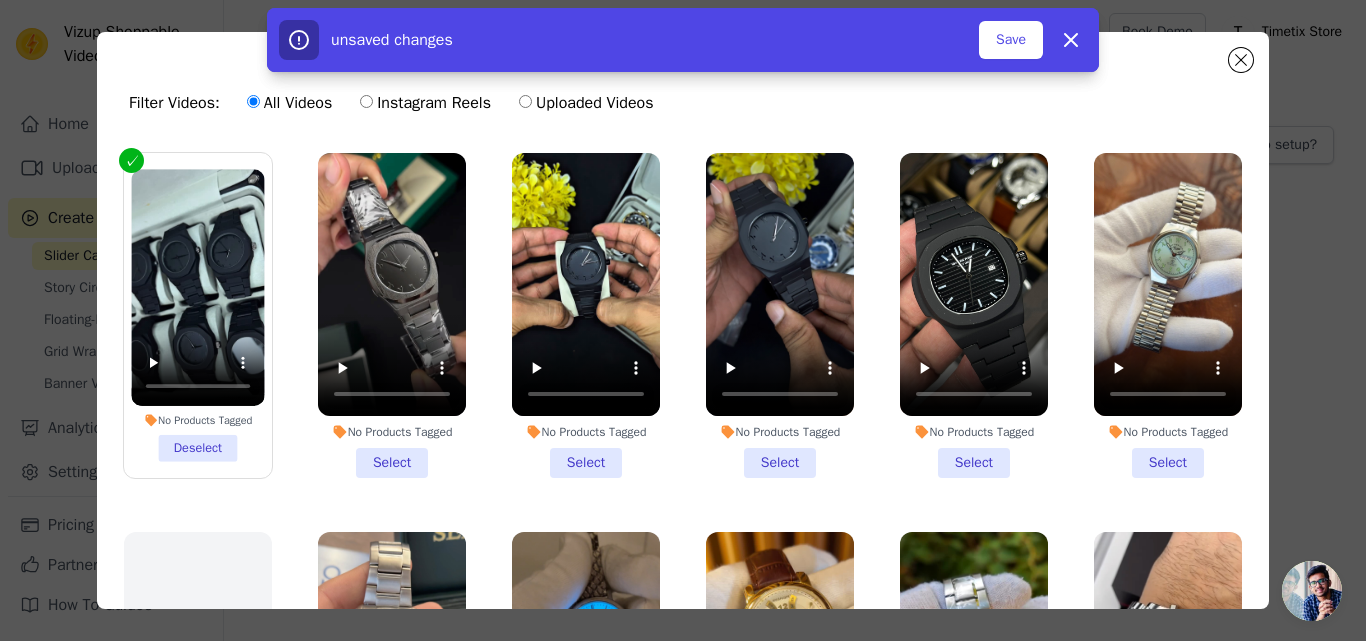 click on "No Products Tagged     Select" at bounding box center [392, 315] 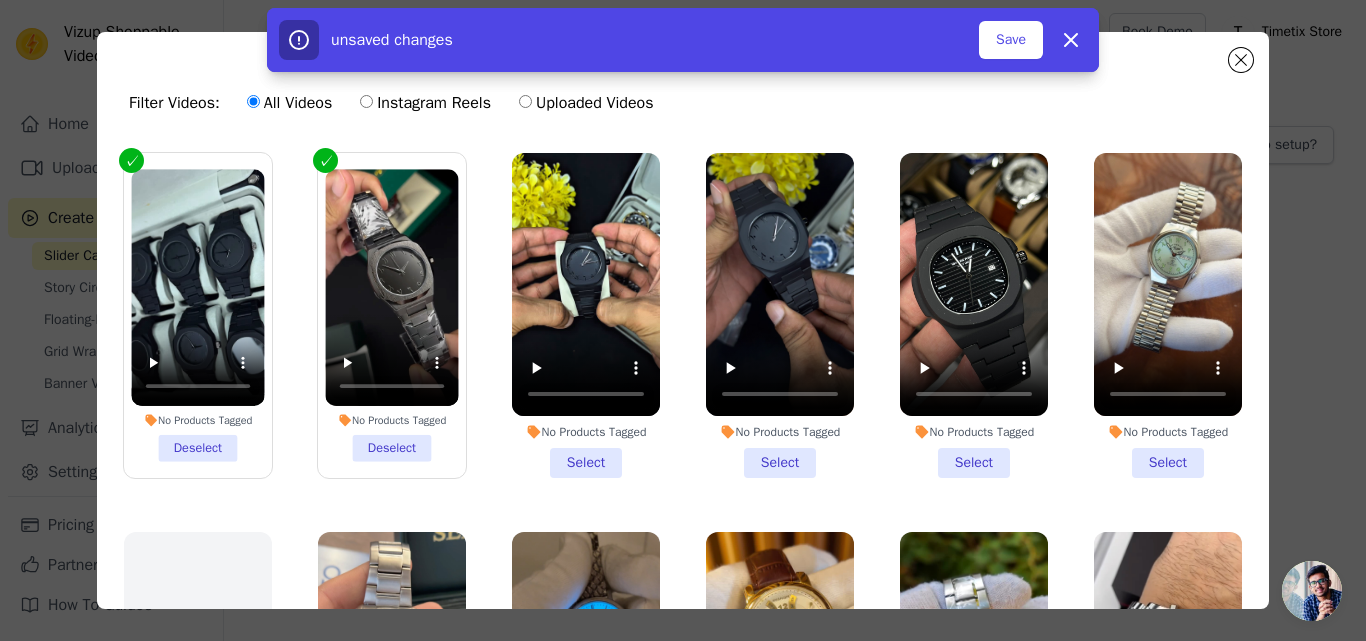 click on "No Products Tagged     Select" at bounding box center [586, 315] 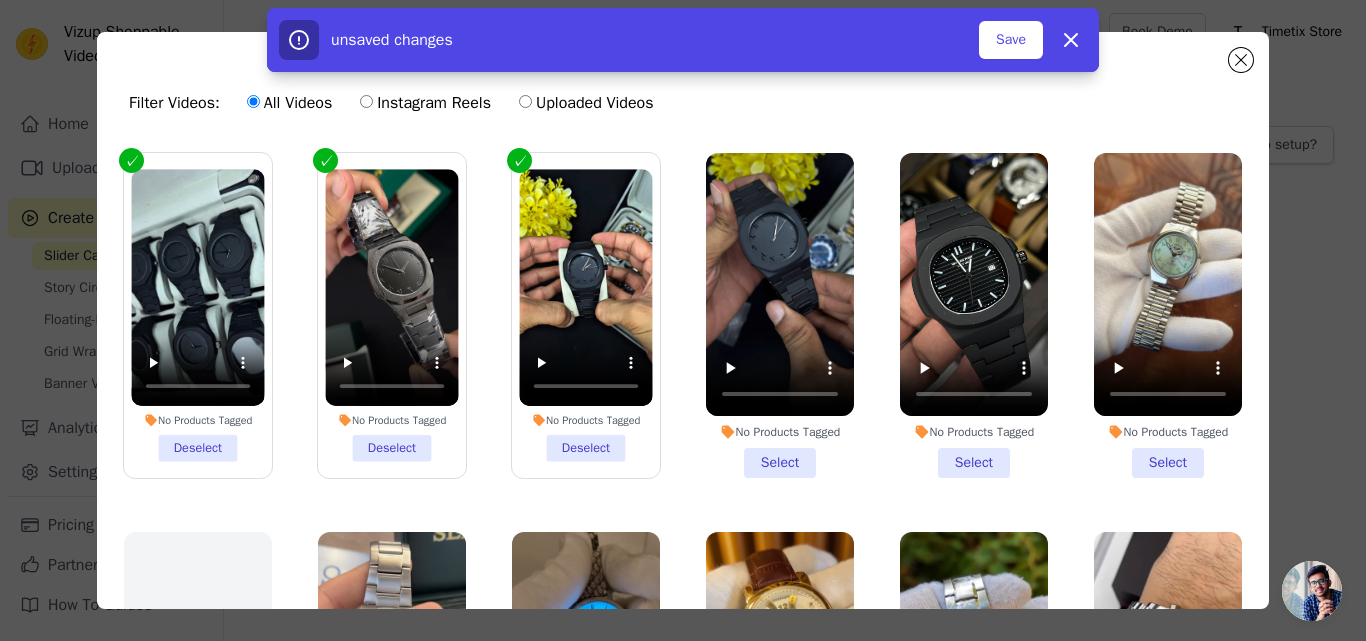 click on "No Products Tagged     Select" at bounding box center [780, 315] 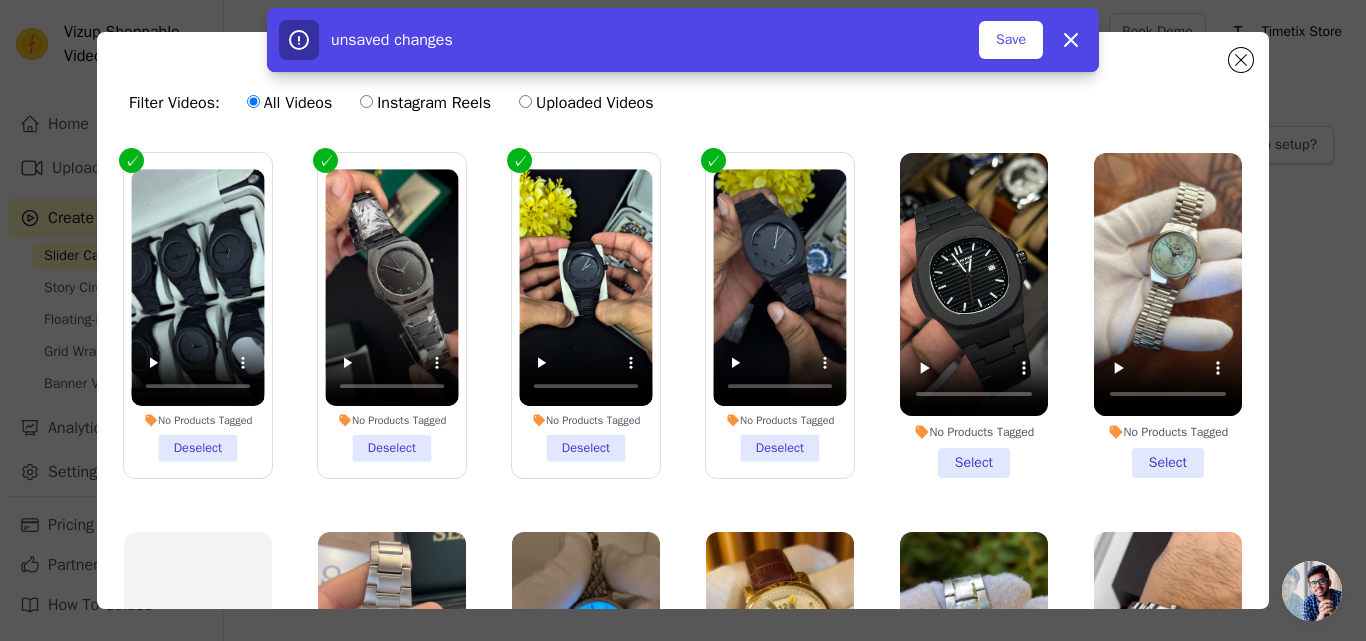 click on "No Products Tagged     Select" at bounding box center (974, 315) 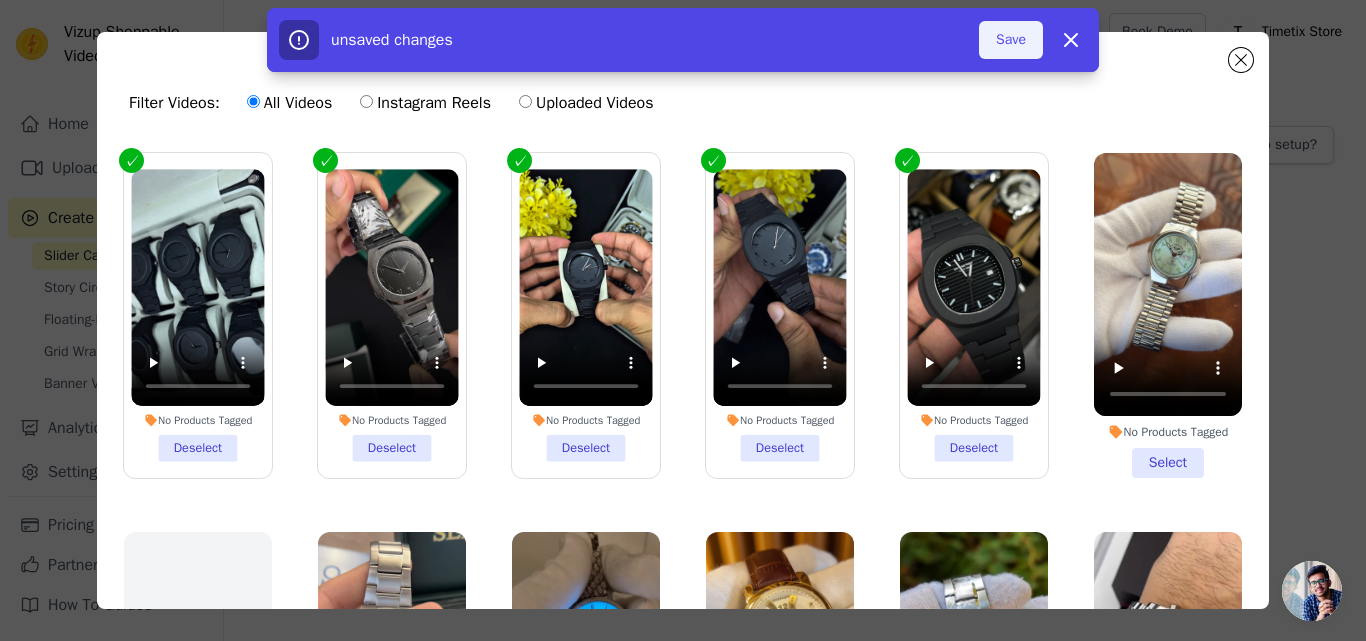 click on "Save" at bounding box center (1011, 40) 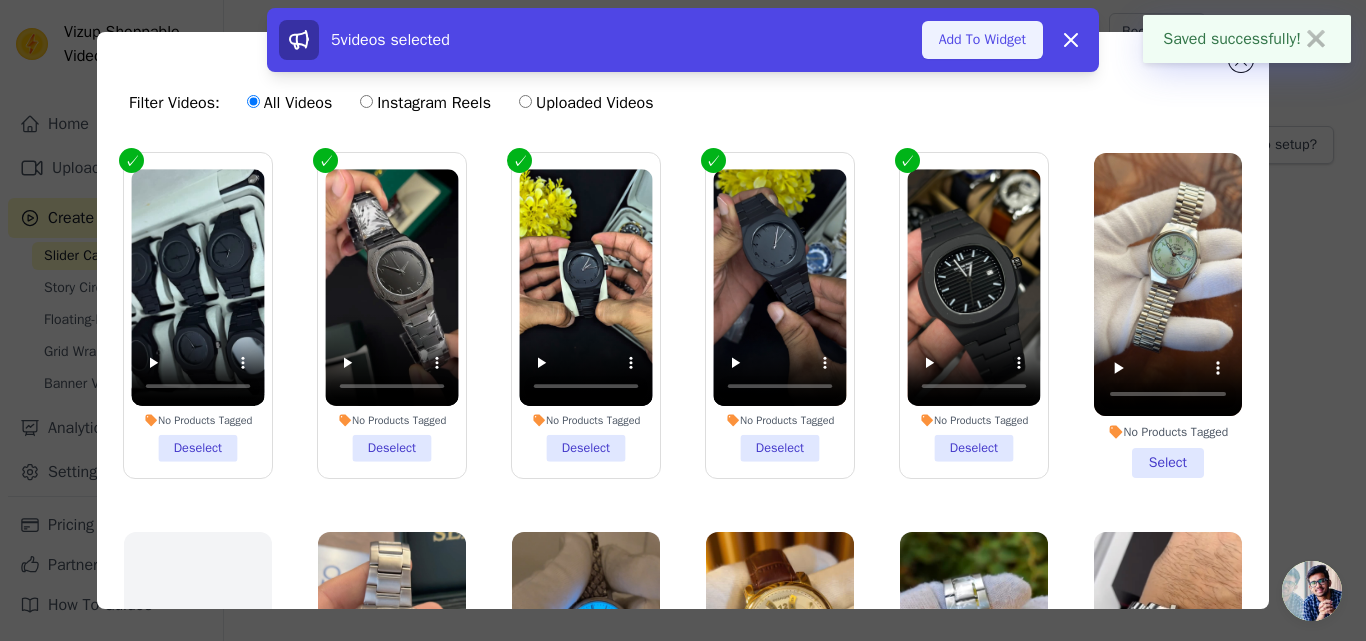 click on "Add To Widget" at bounding box center (982, 40) 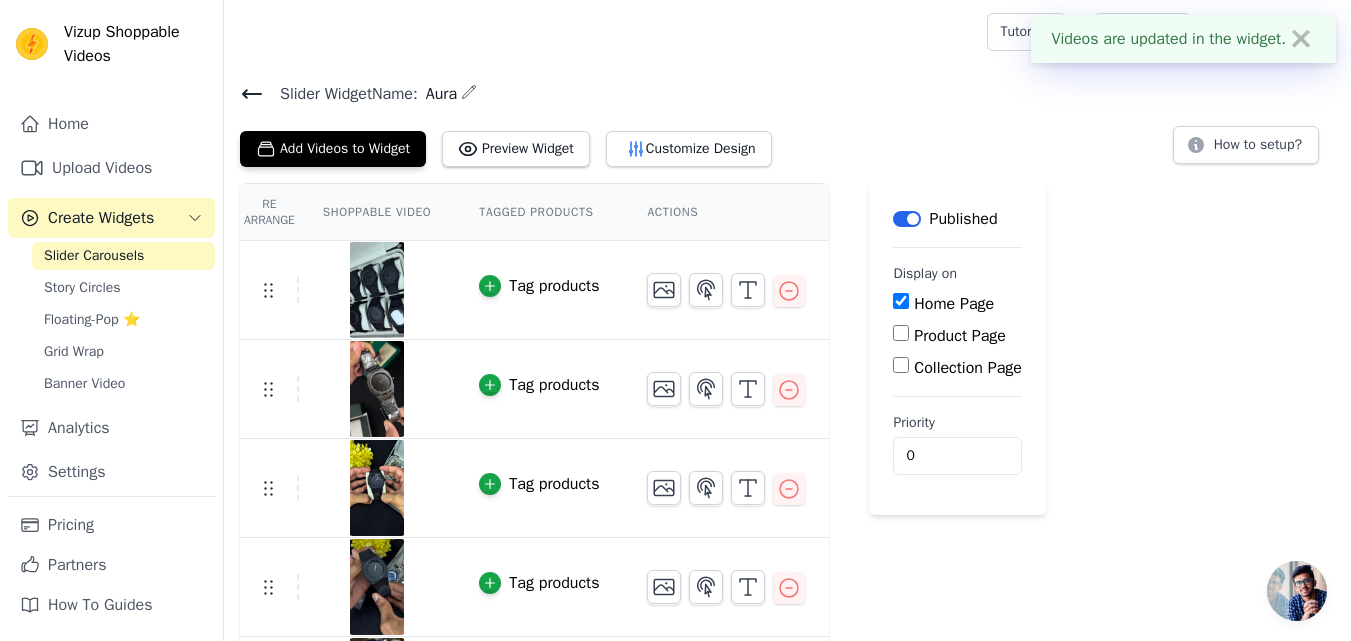 click on "Slider Widget  Name:   Aura
Add Videos to Widget
Preview Widget       Customize Design
How to setup?" at bounding box center (787, 123) 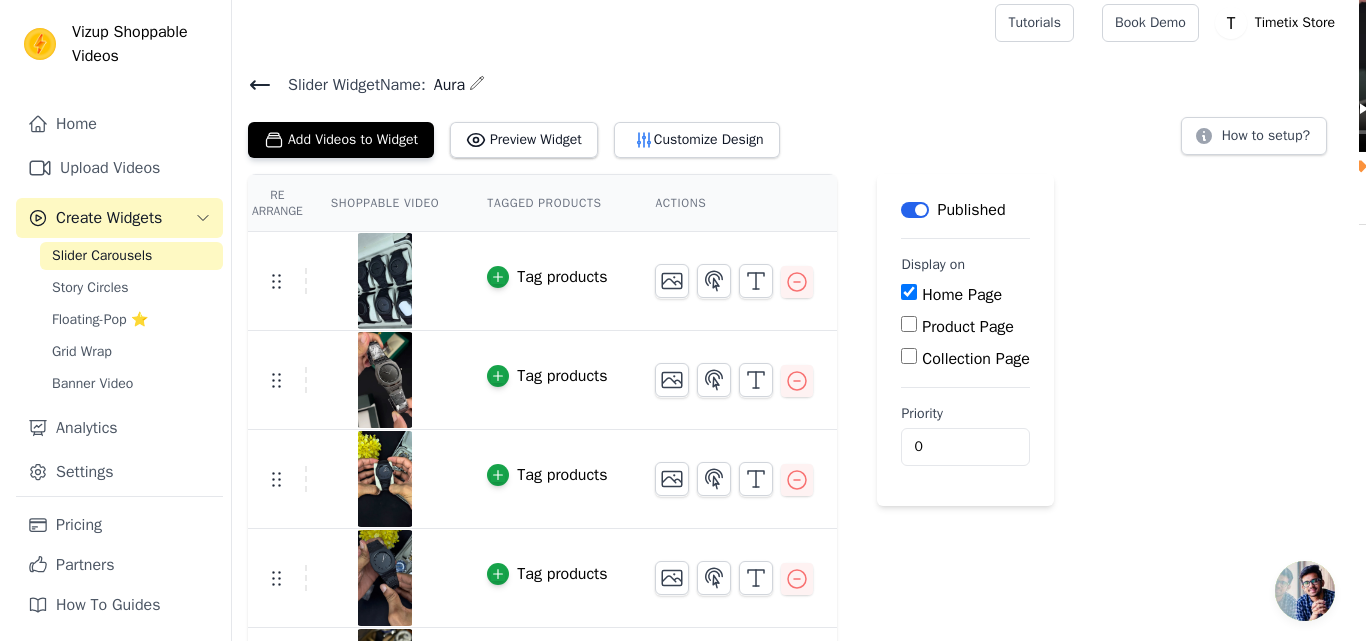 scroll, scrollTop: 0, scrollLeft: 0, axis: both 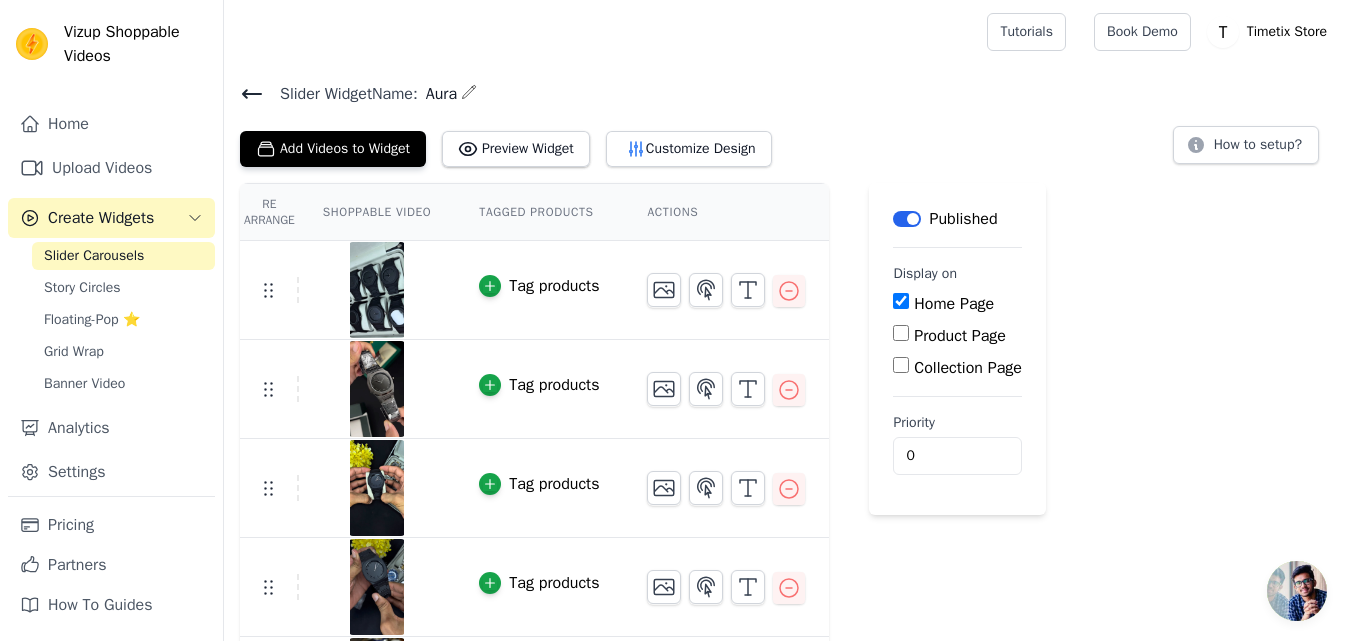 click 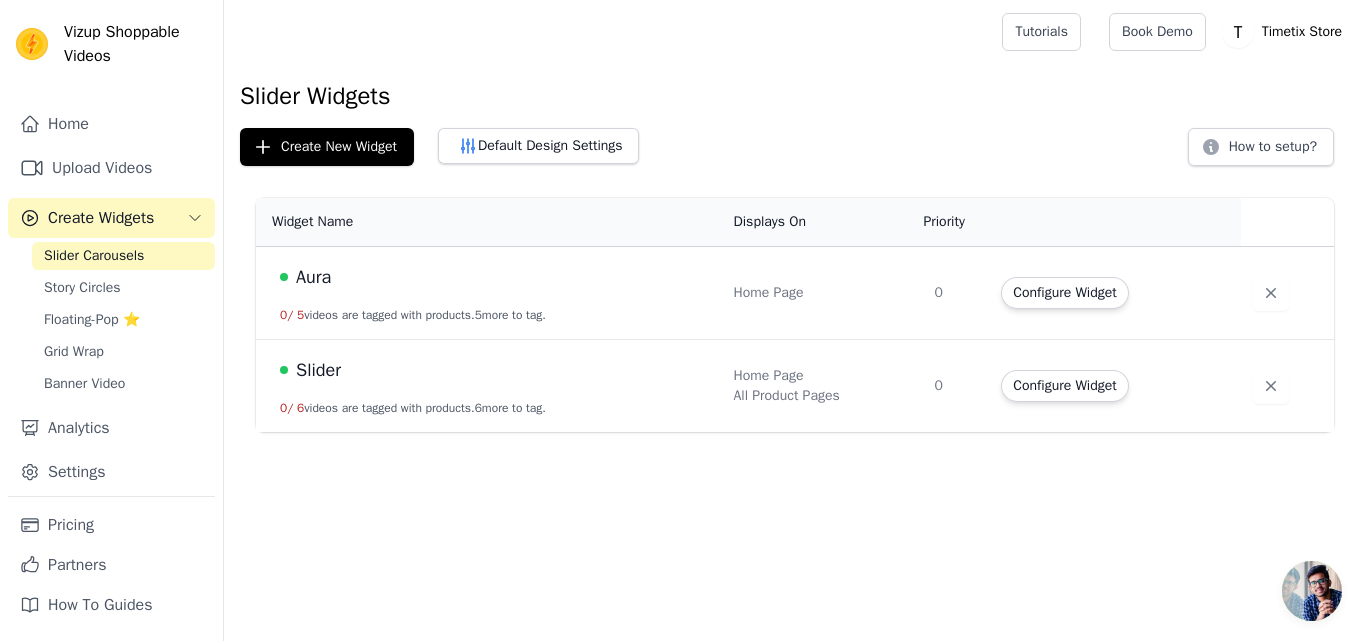 click on "Vizup Shoppable Videos
Home
Upload Videos       Create Widgets     Slider Carousels   Story Circles   Floating-Pop ⭐   Grid Wrap   Banner Video
Analytics
Settings
Pricing
Partners
How To Guides   Open sidebar       Tutorials     Book Demo   Open user menu" at bounding box center (683, 216) 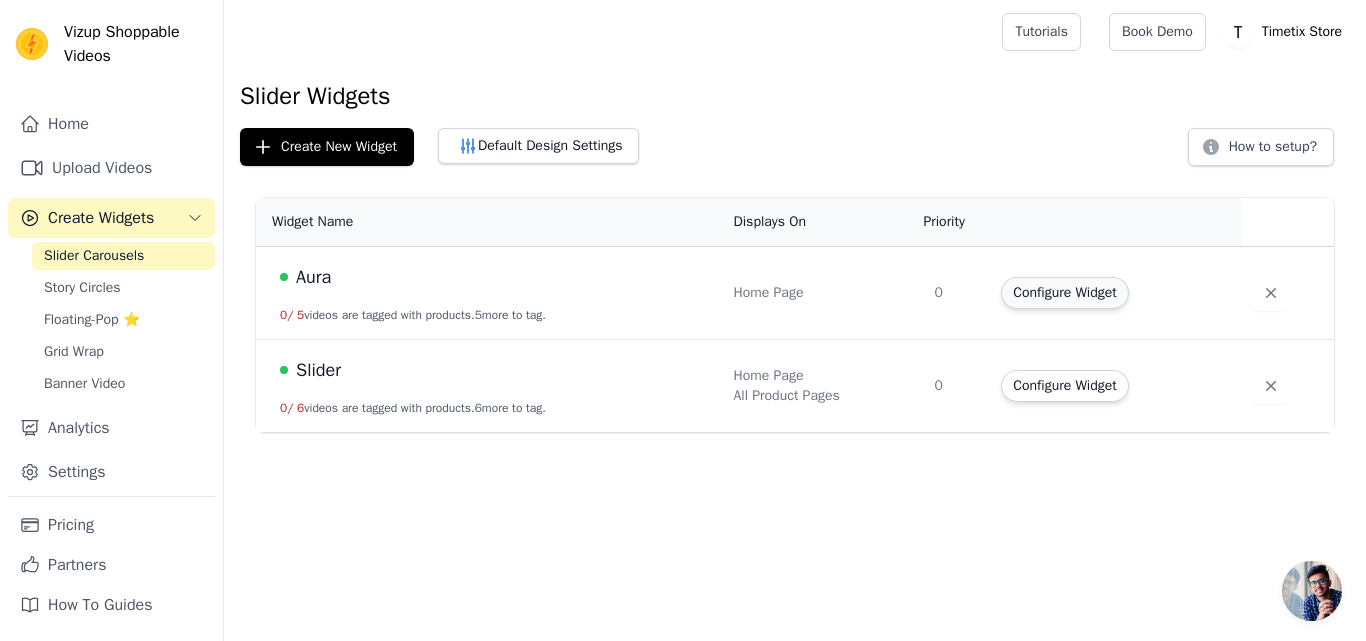 click on "Configure Widget" at bounding box center [1064, 293] 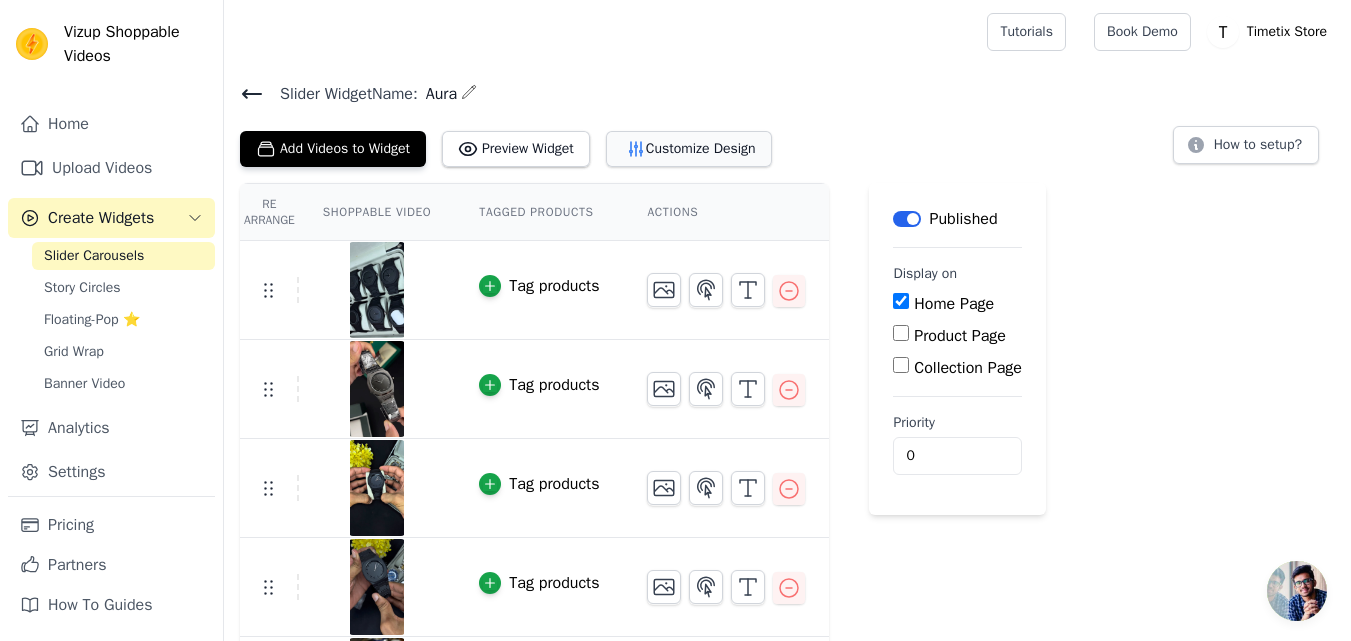 click on "Customize Design" at bounding box center (689, 149) 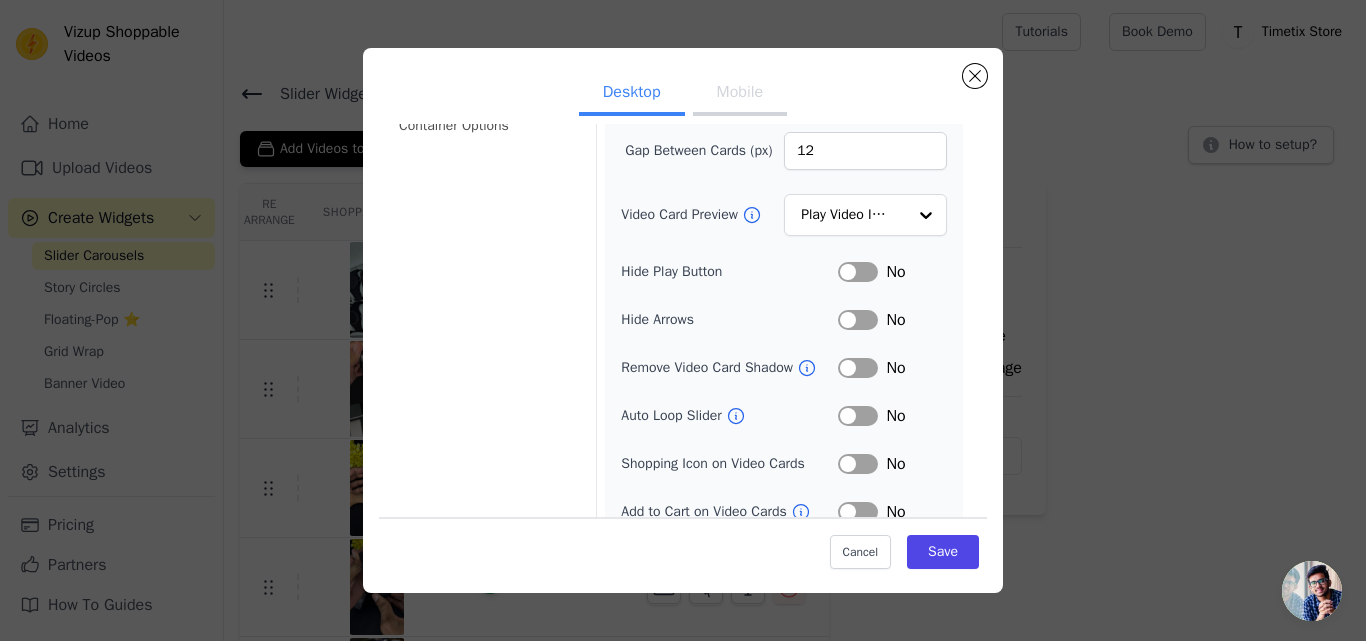 scroll, scrollTop: 230, scrollLeft: 0, axis: vertical 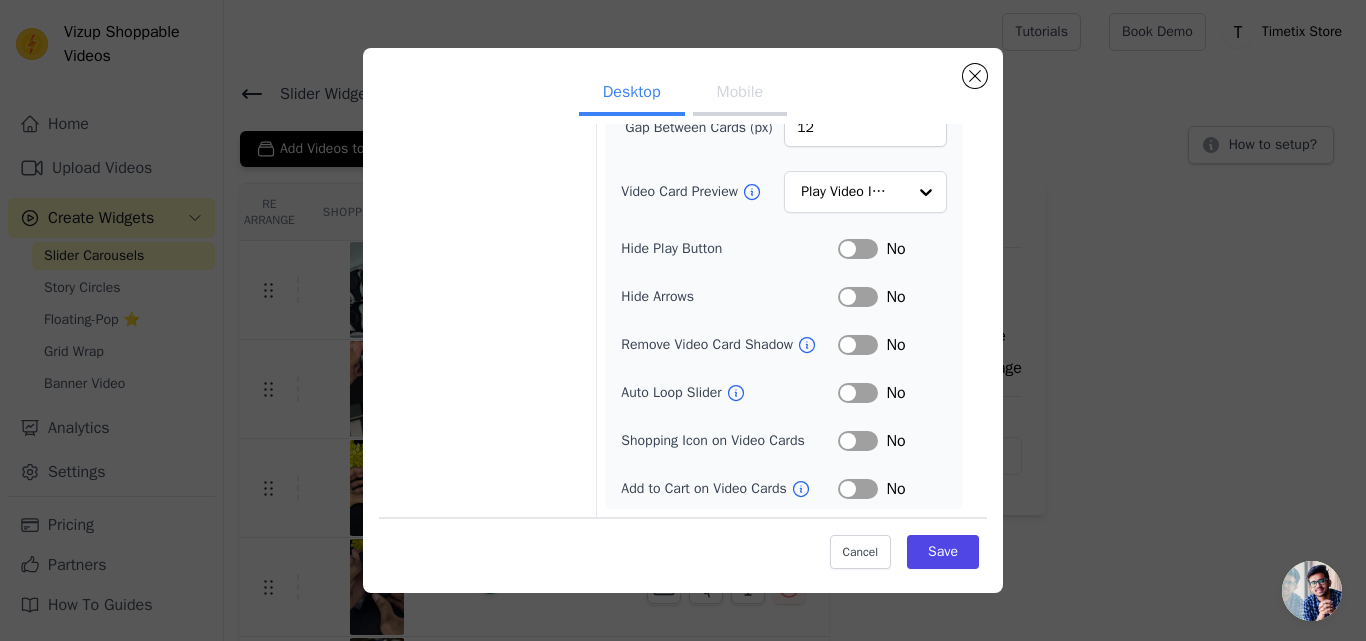 click on "Label" at bounding box center [858, 249] 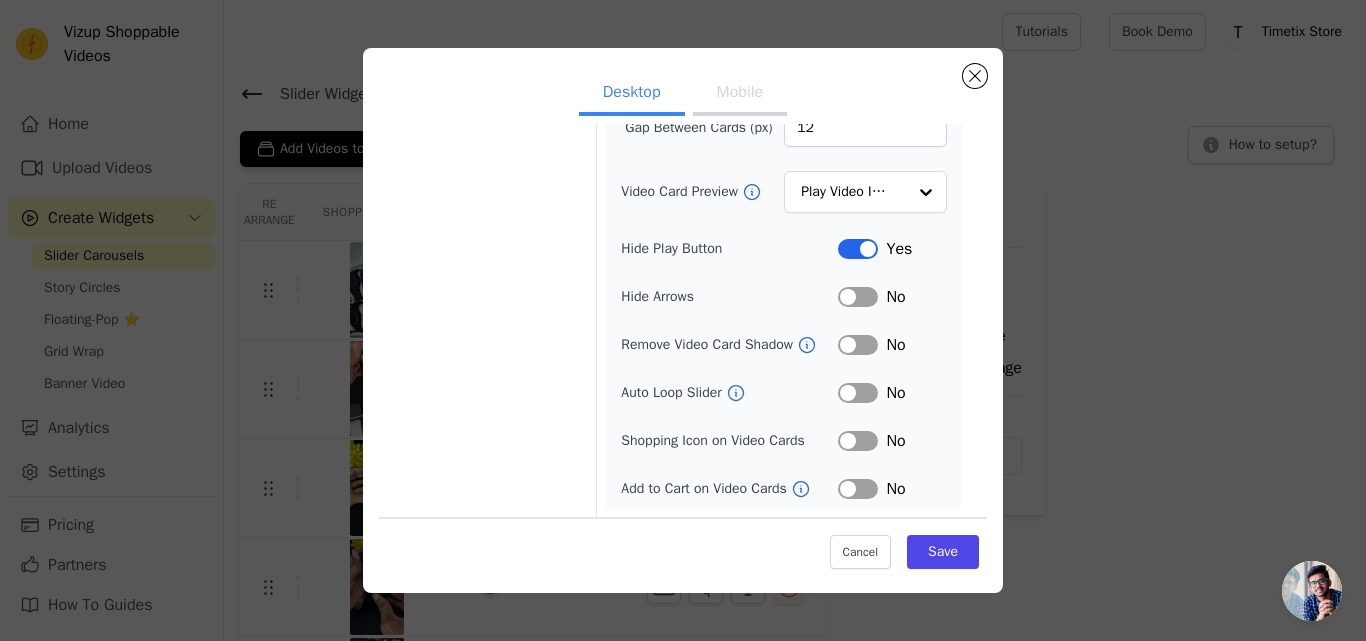 click on "Label" at bounding box center [858, 297] 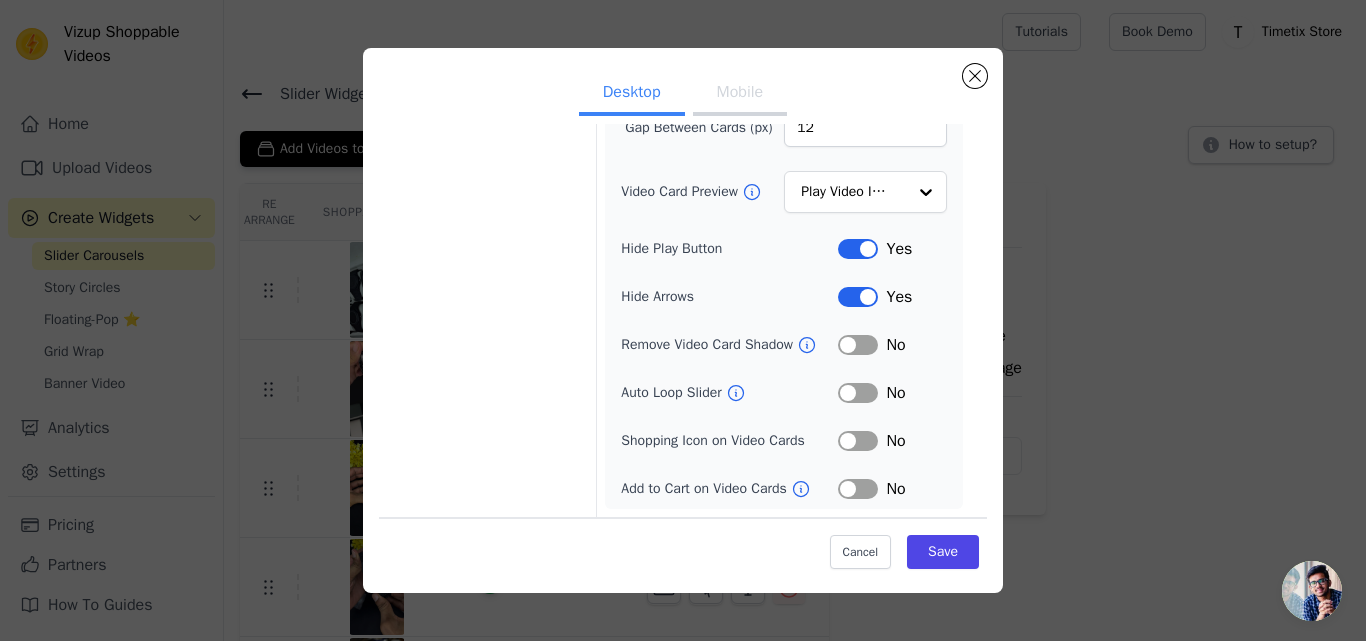 click on "Label" at bounding box center (858, 393) 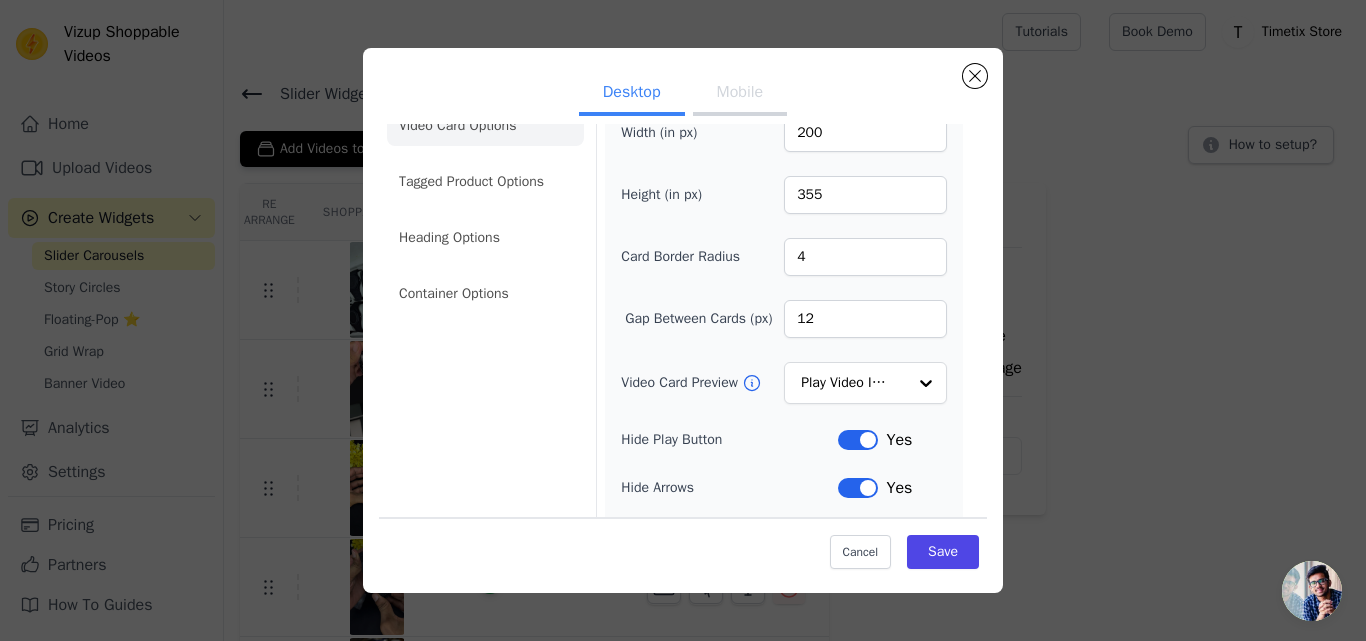 scroll, scrollTop: 37, scrollLeft: 0, axis: vertical 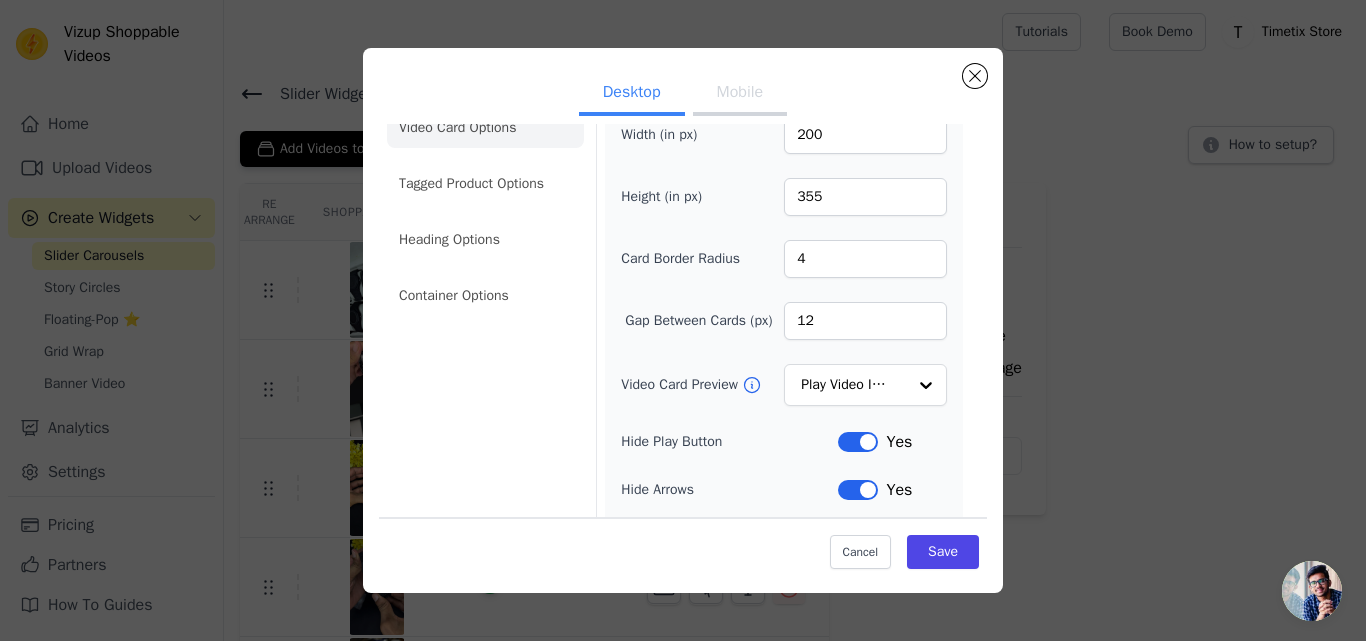 click on "Mobile" at bounding box center [740, 94] 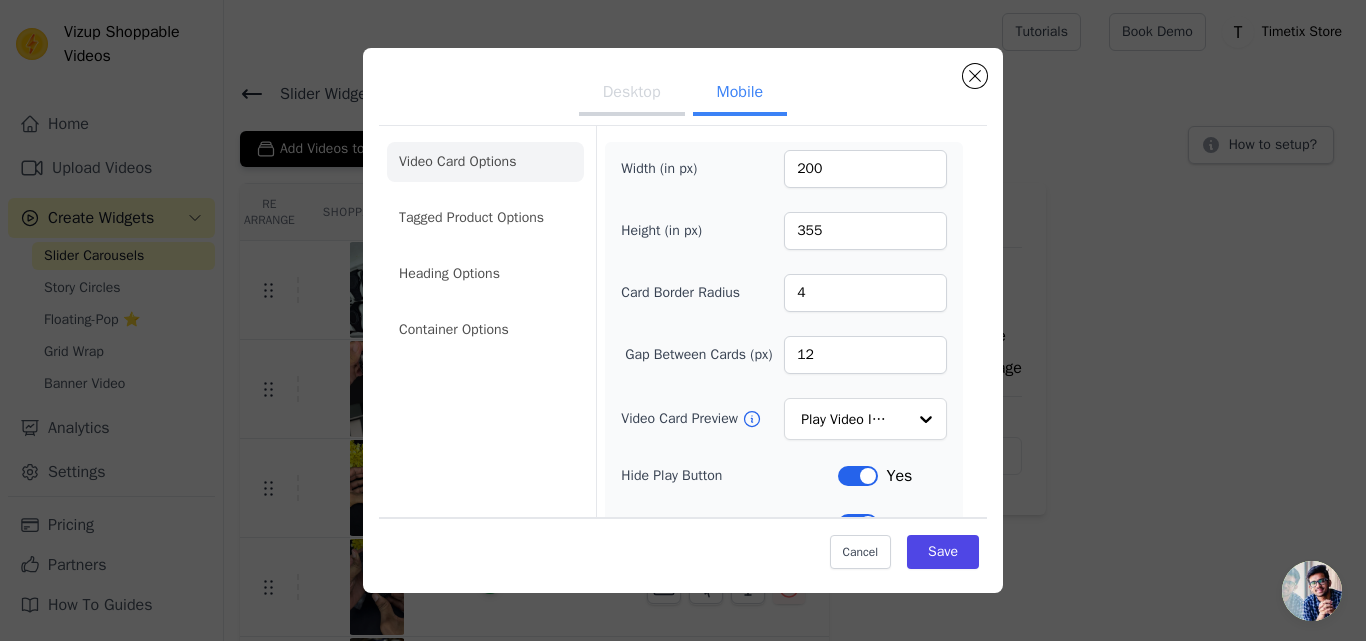 scroll, scrollTop: 8, scrollLeft: 0, axis: vertical 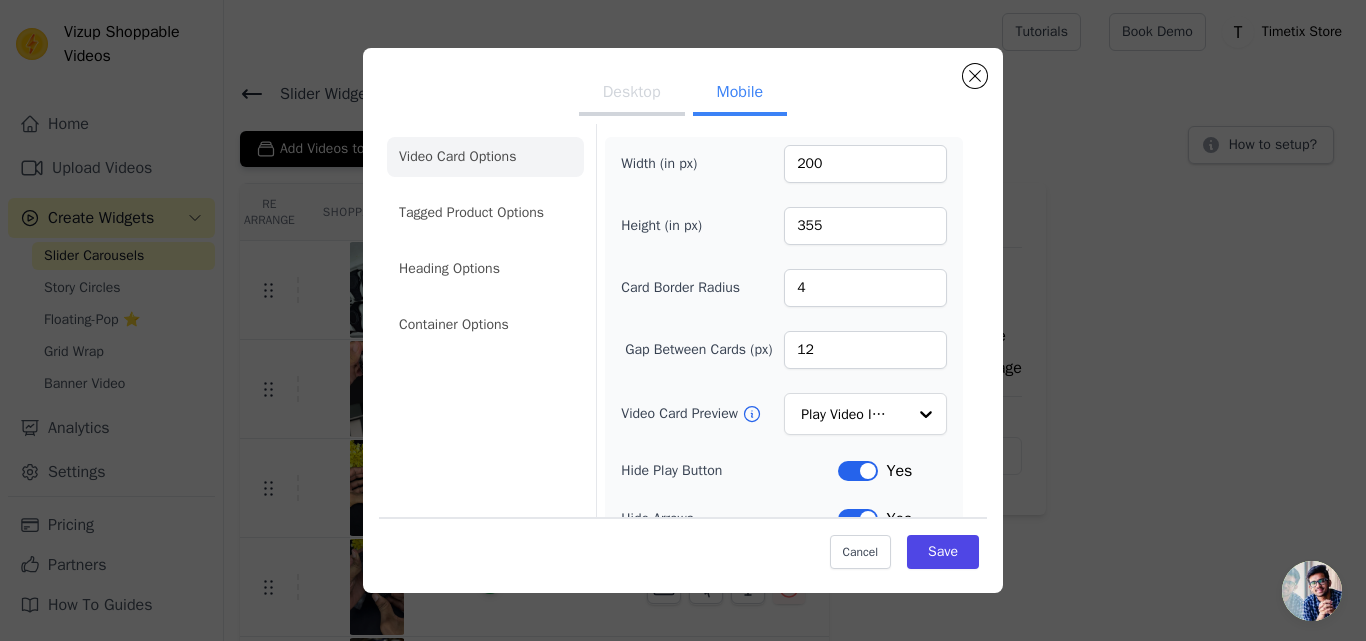 click on "Desktop" at bounding box center [632, 94] 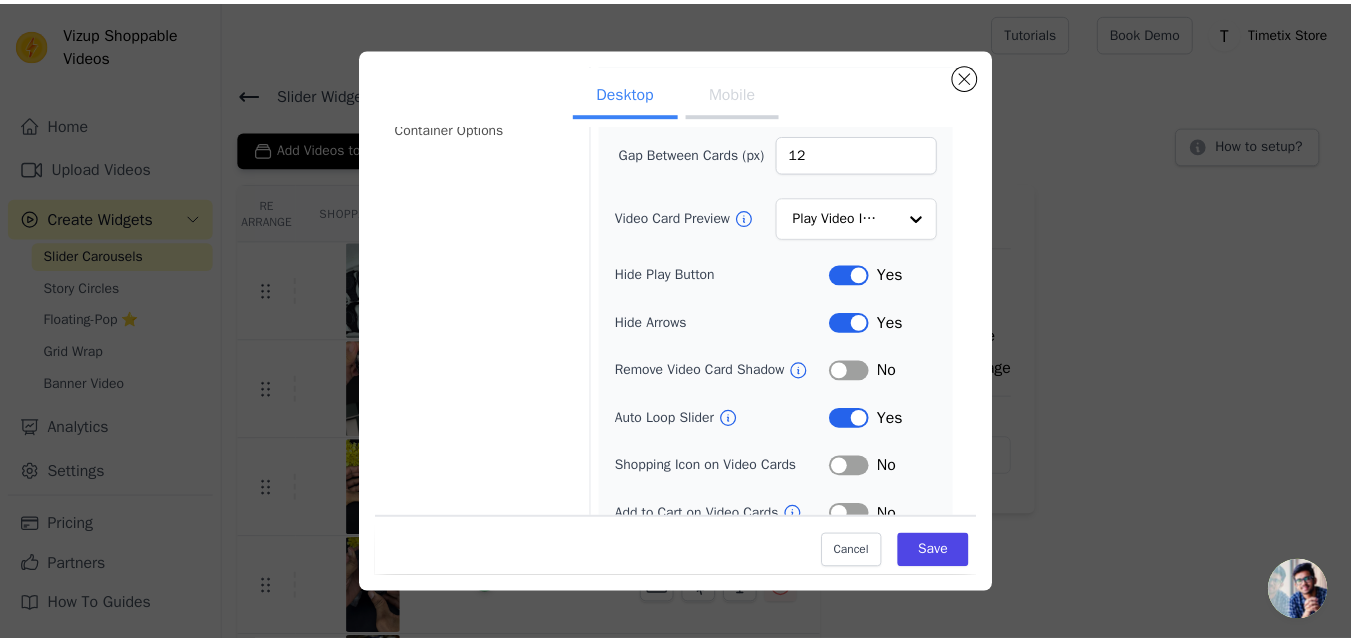 scroll, scrollTop: 230, scrollLeft: 0, axis: vertical 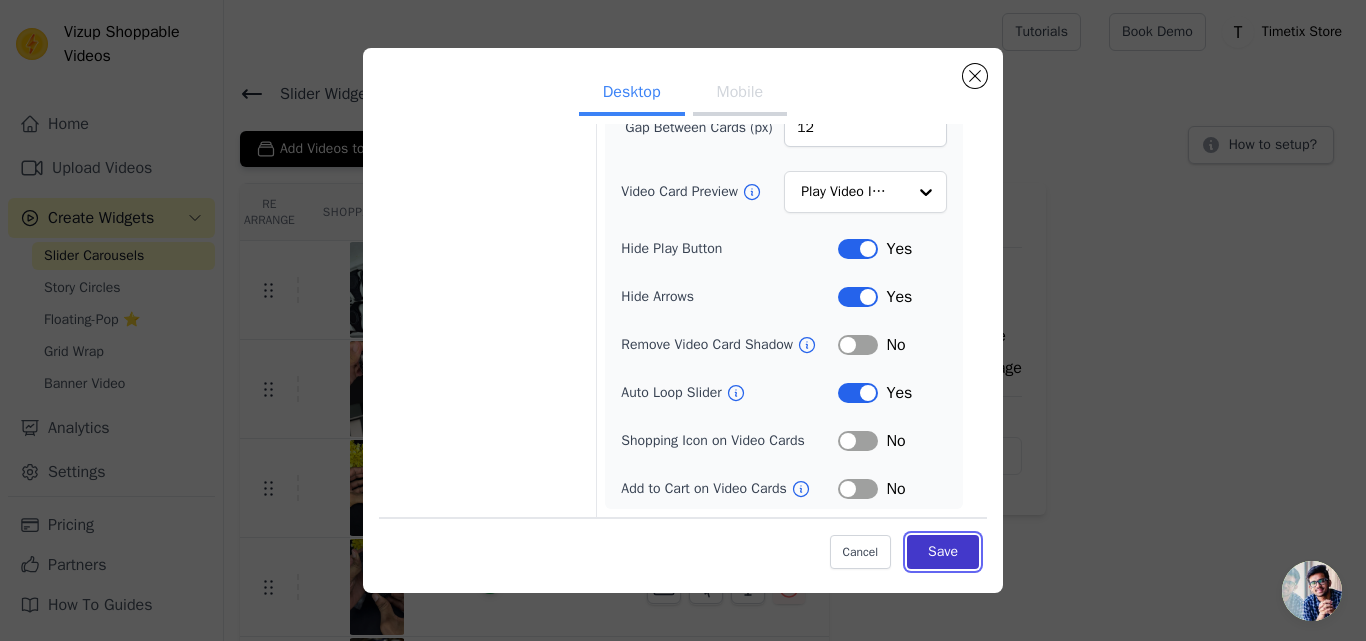 click on "Save" at bounding box center (943, 552) 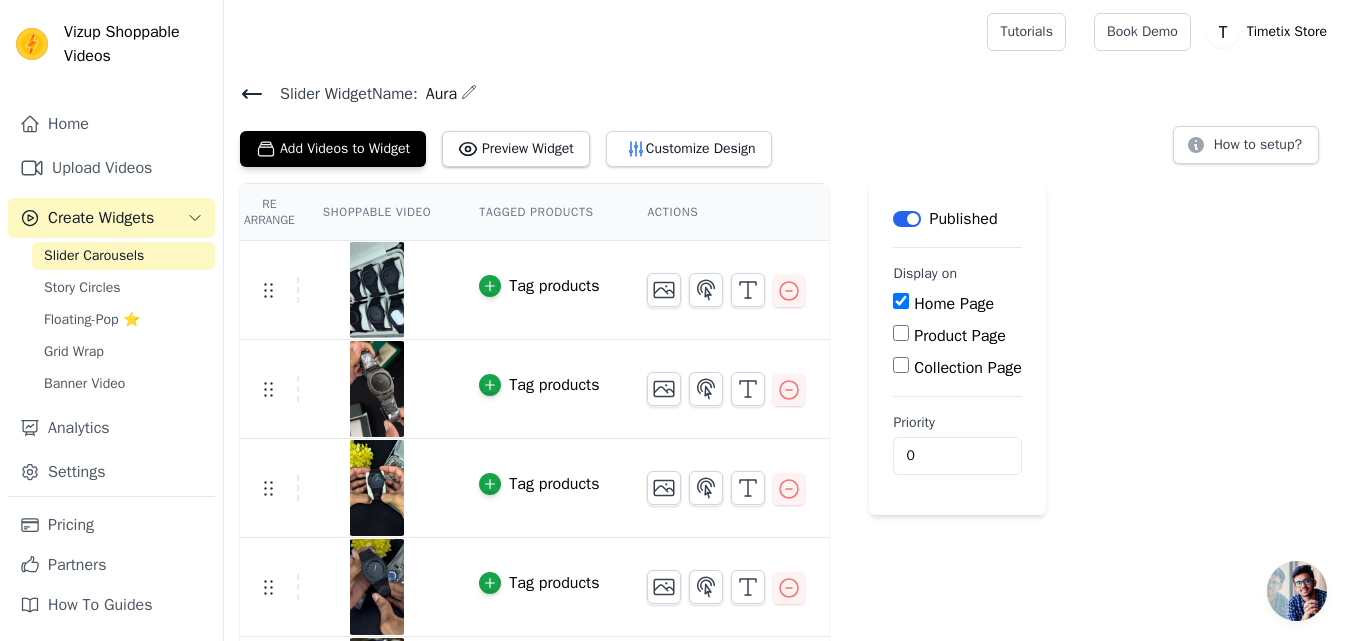 click 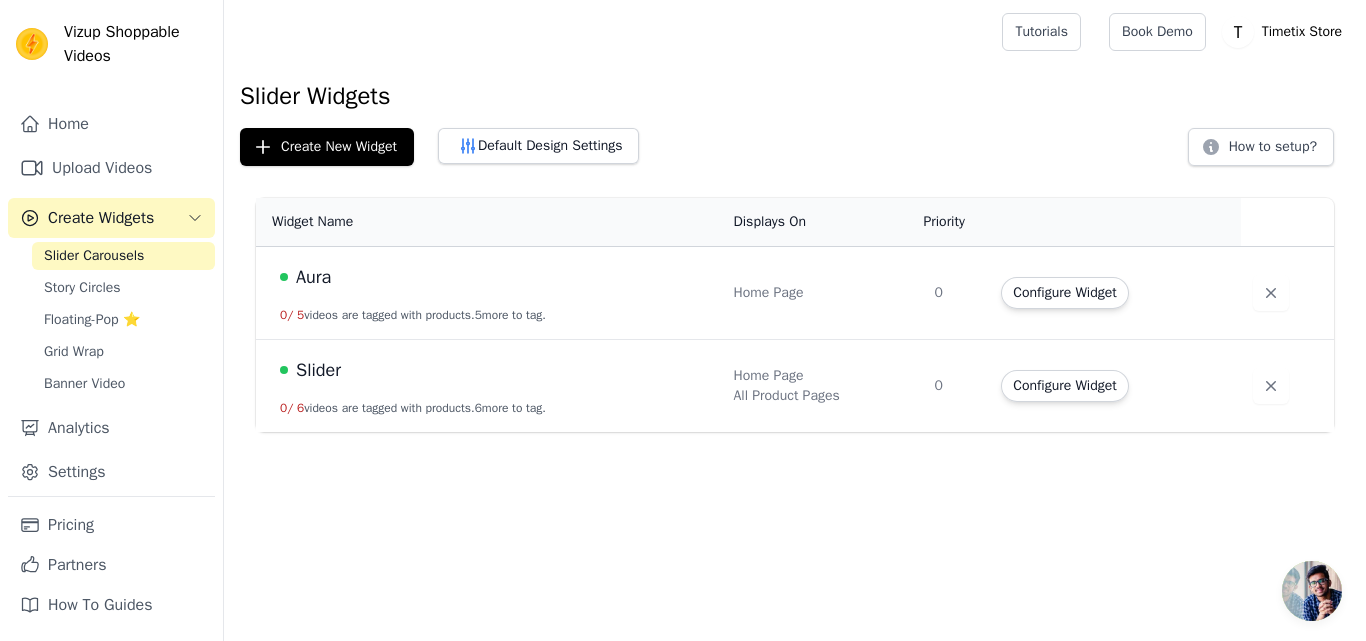 click on "0" at bounding box center (955, 293) 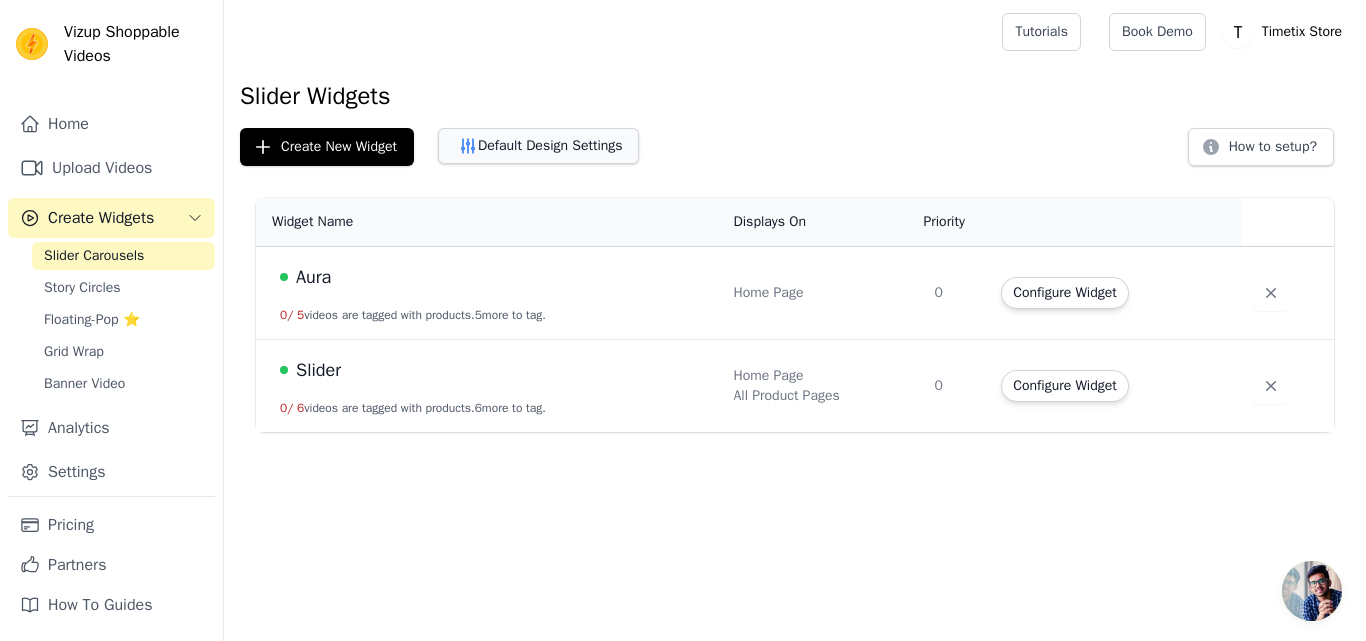 click on "Default Design Settings" at bounding box center (538, 146) 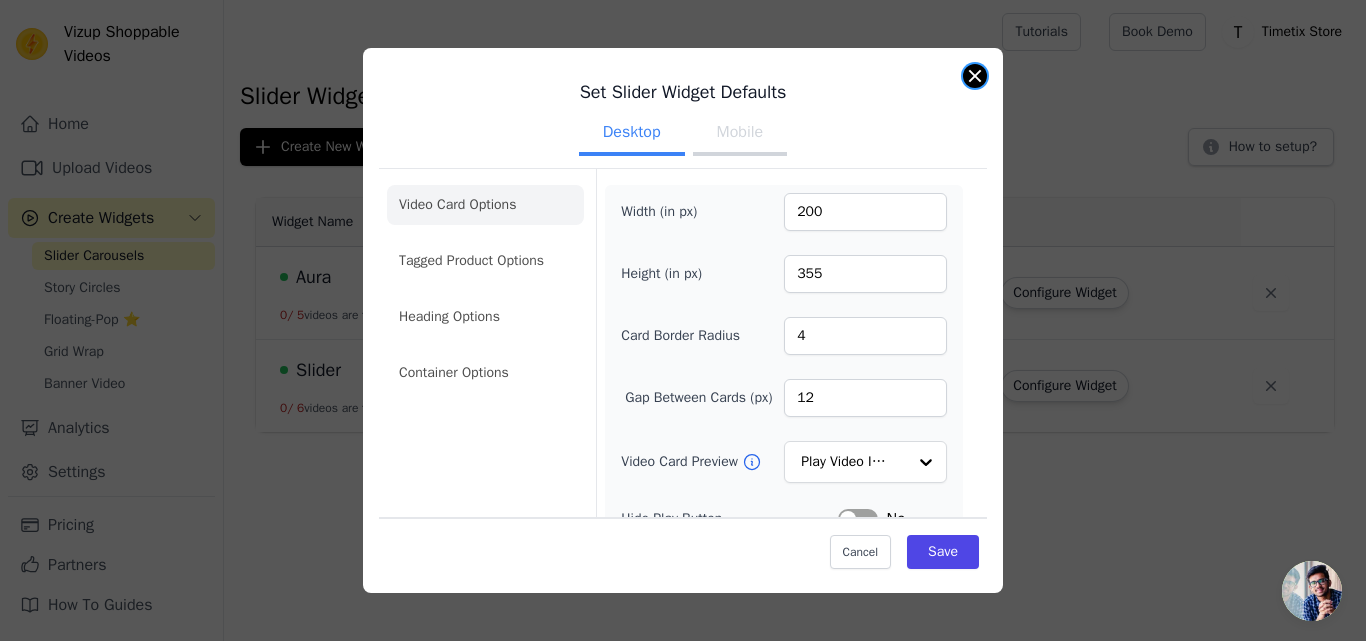 click at bounding box center [975, 76] 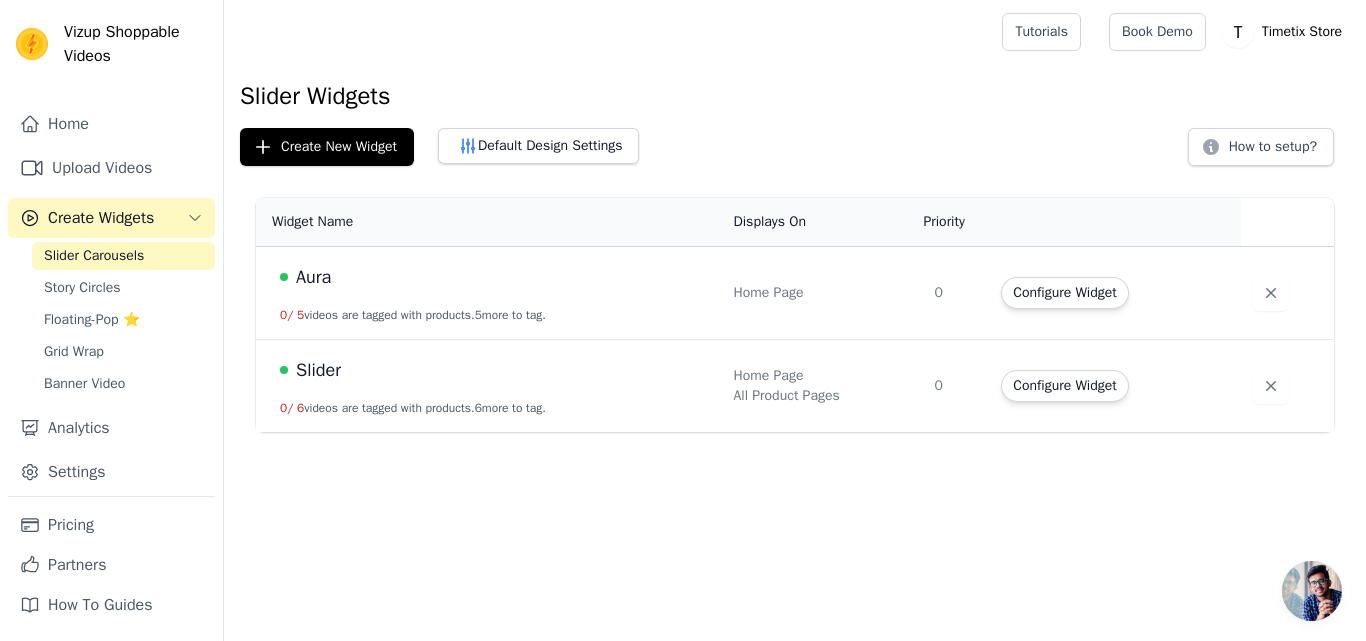 click on "Configure Widget" at bounding box center [1115, 293] 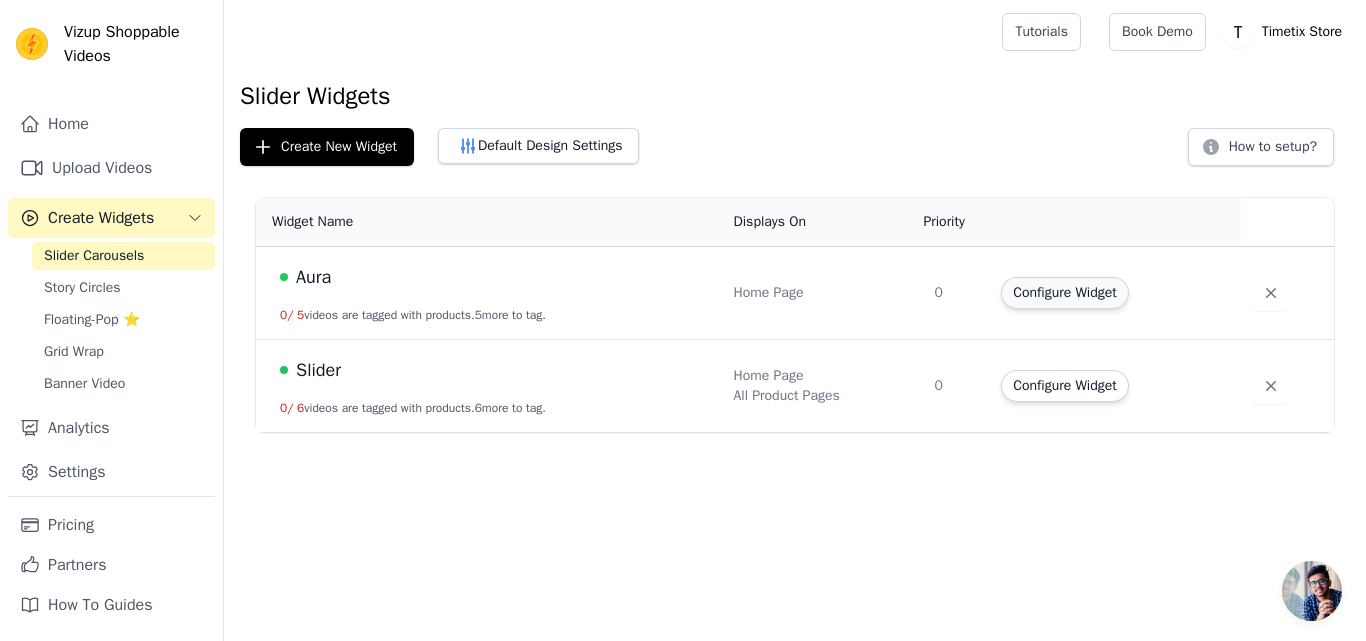 click on "Configure Widget" at bounding box center (1064, 293) 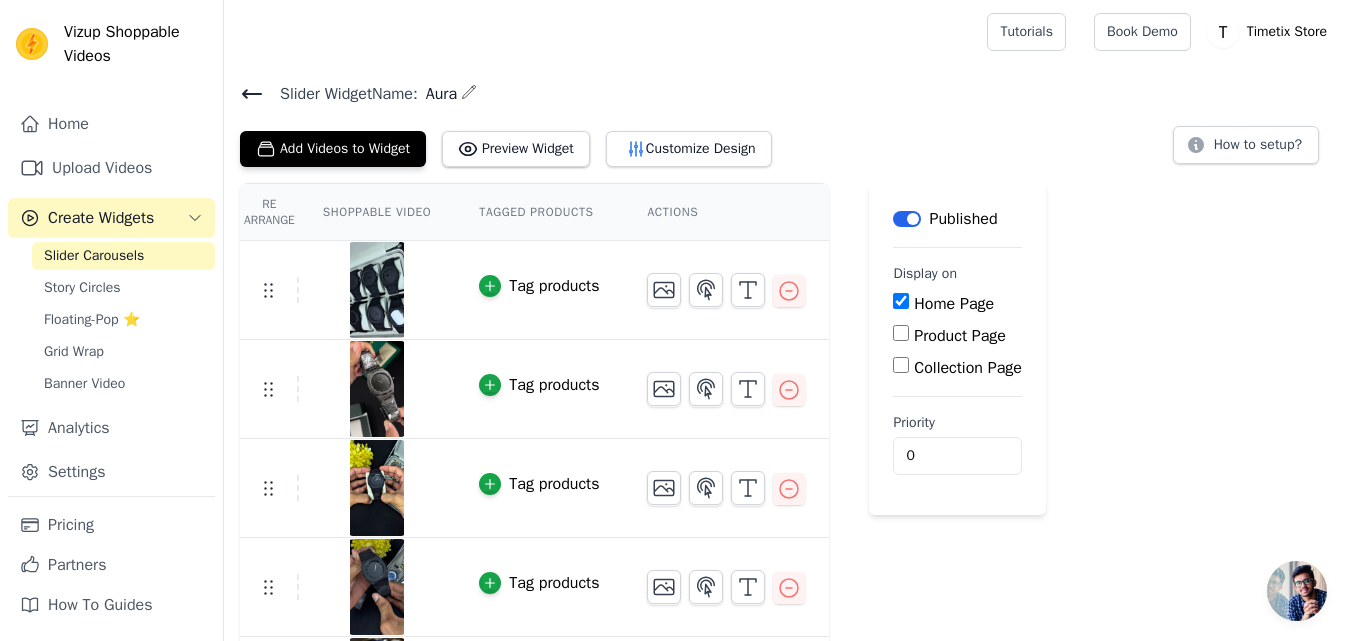 click at bounding box center (726, 480) 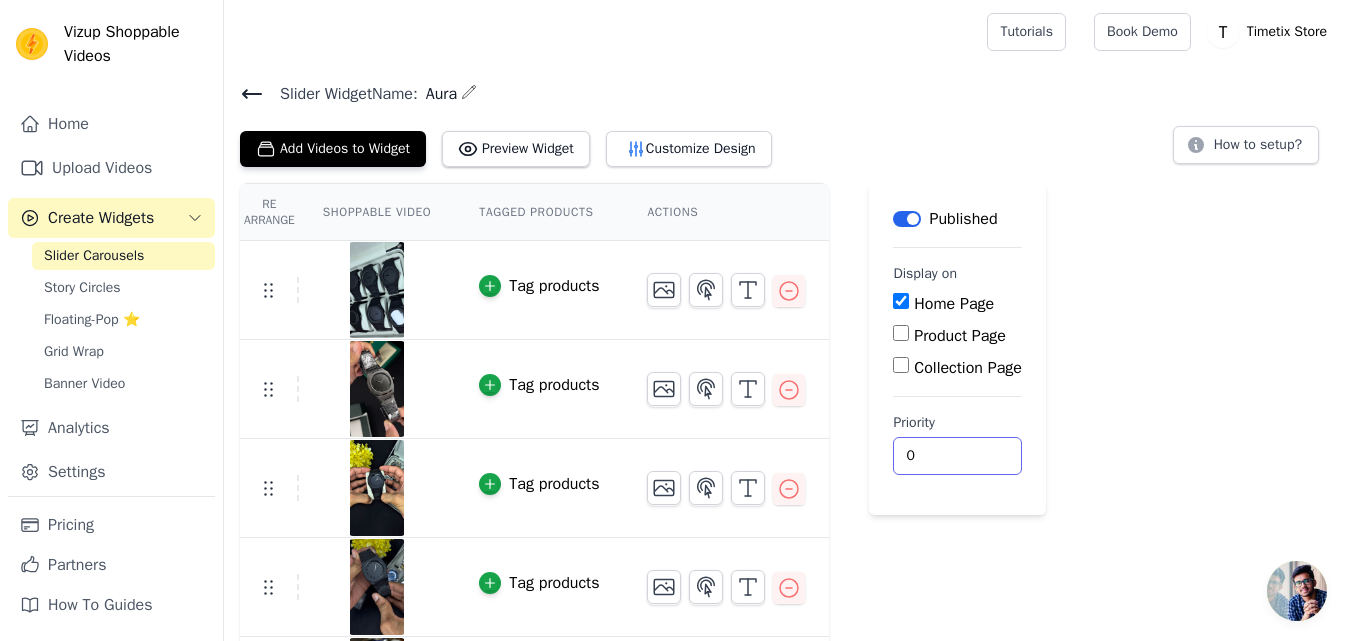 click on "0" at bounding box center [957, 456] 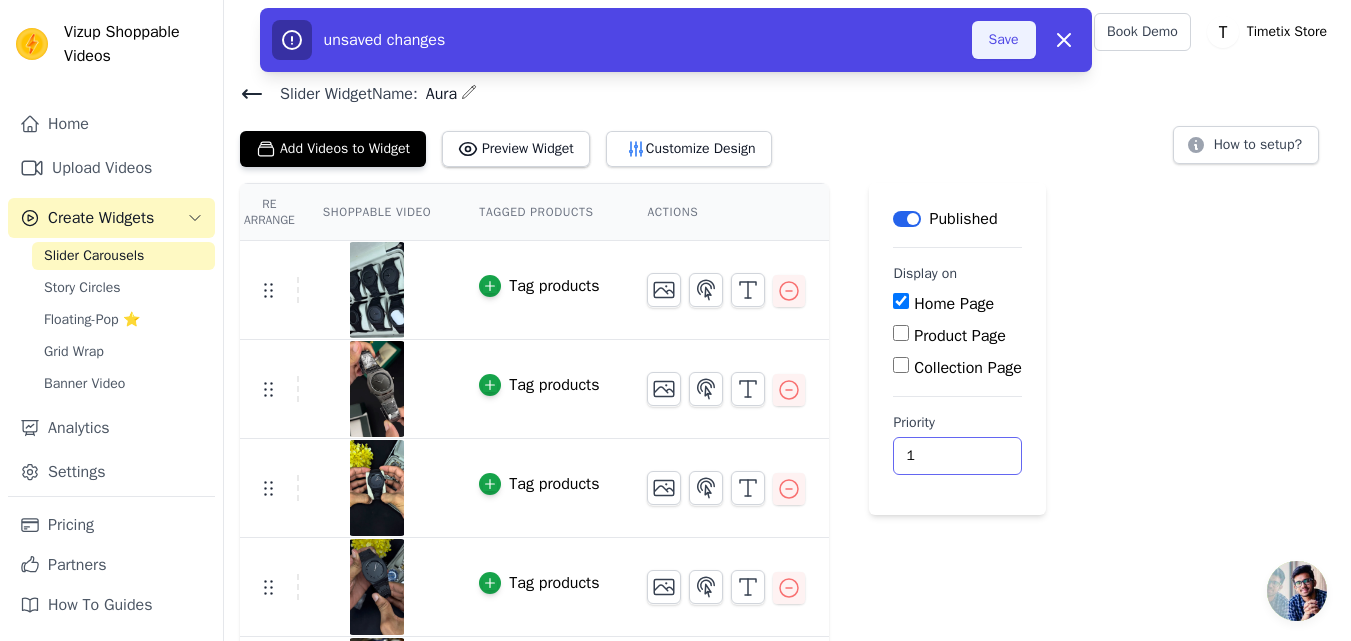 type on "1" 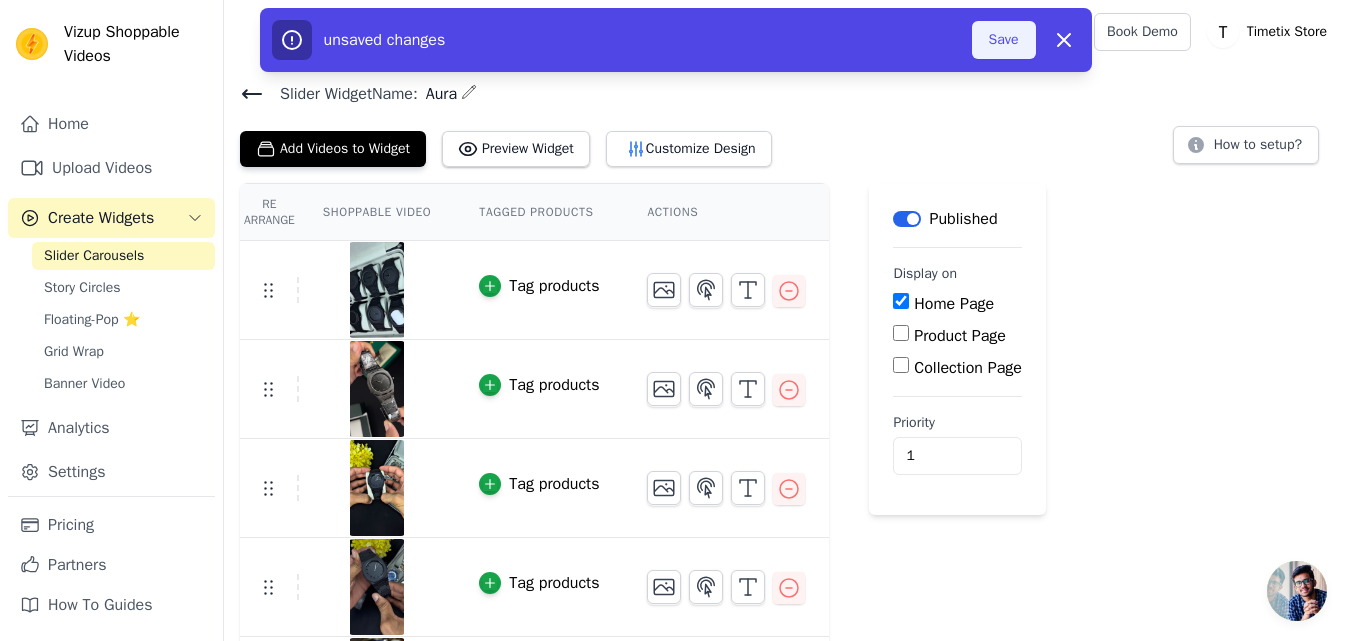 click on "Save" at bounding box center [1004, 40] 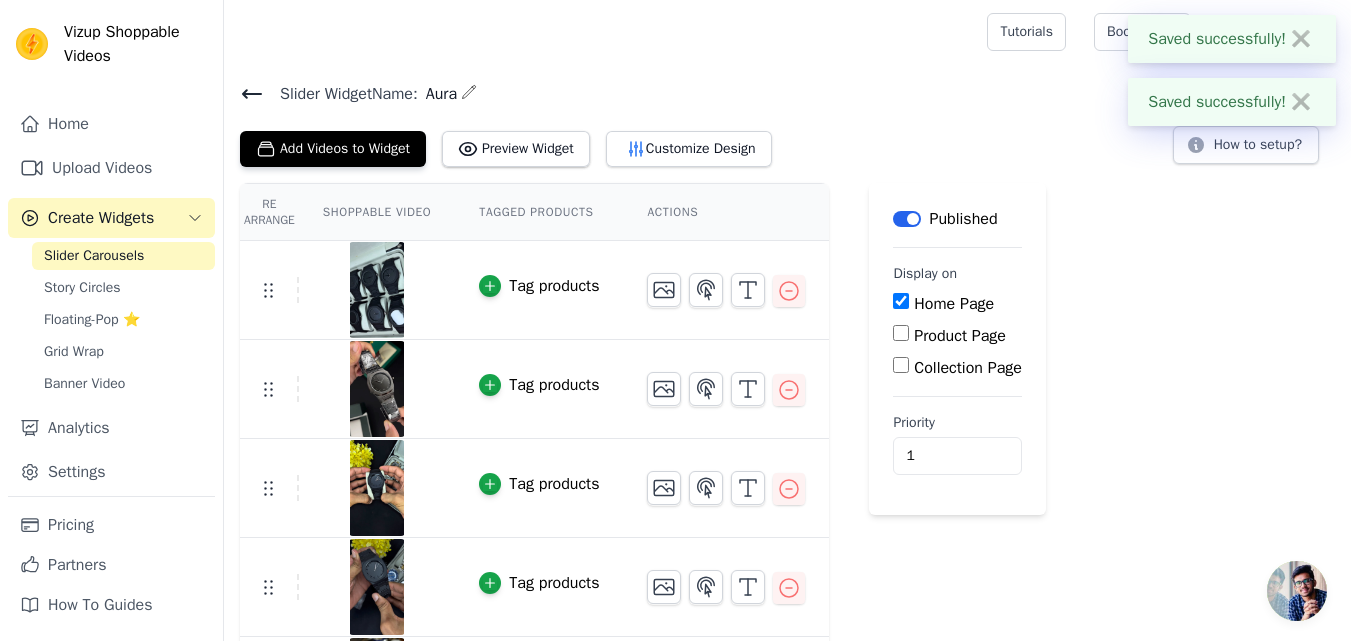 click at bounding box center [601, 32] 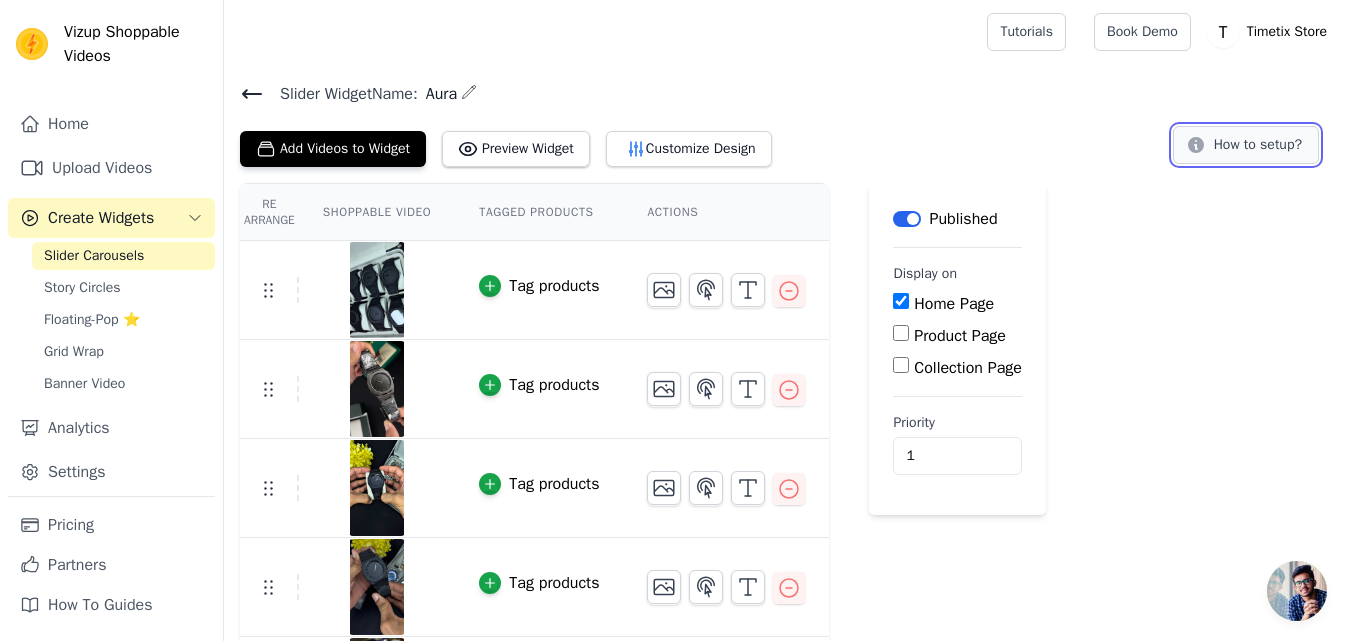 click on "How to setup?" at bounding box center [1246, 145] 